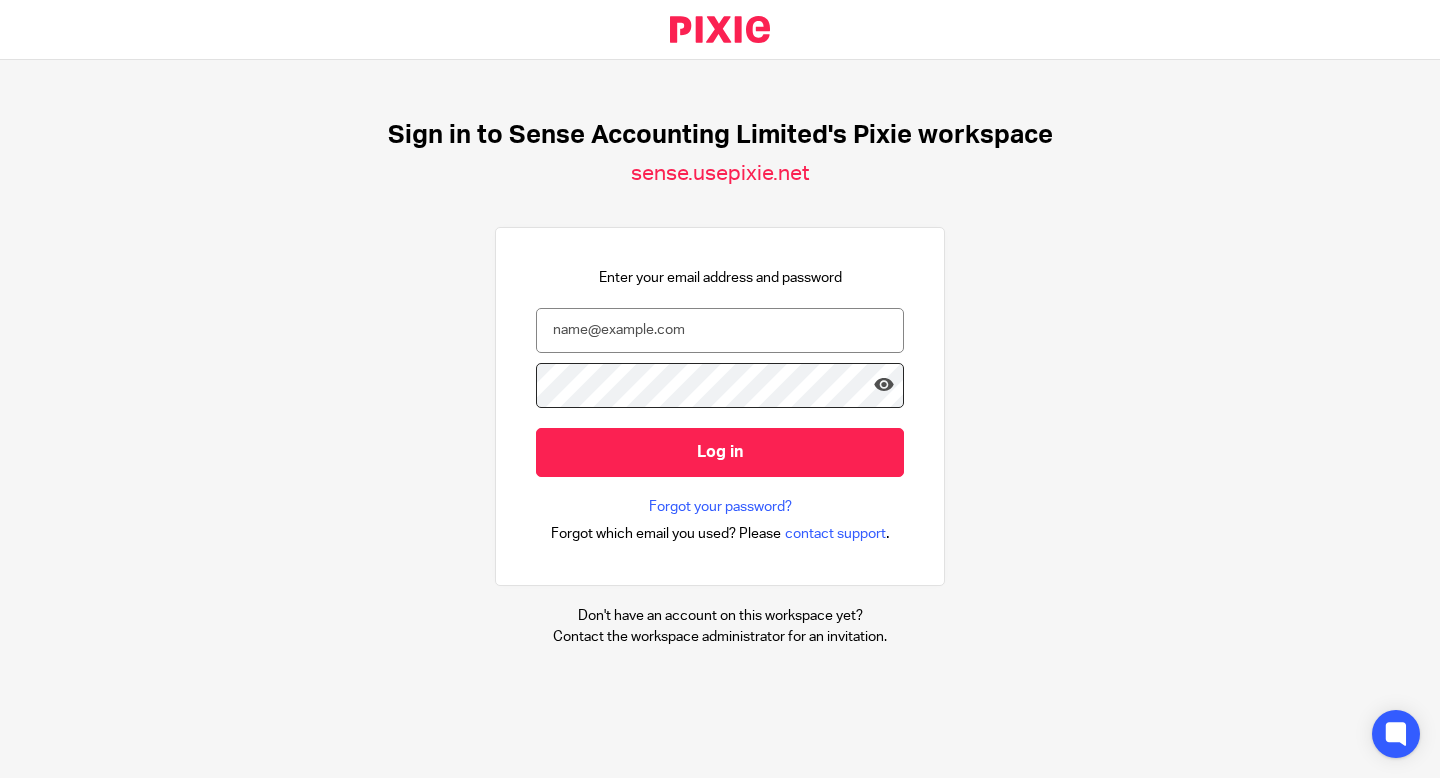 scroll, scrollTop: 0, scrollLeft: 0, axis: both 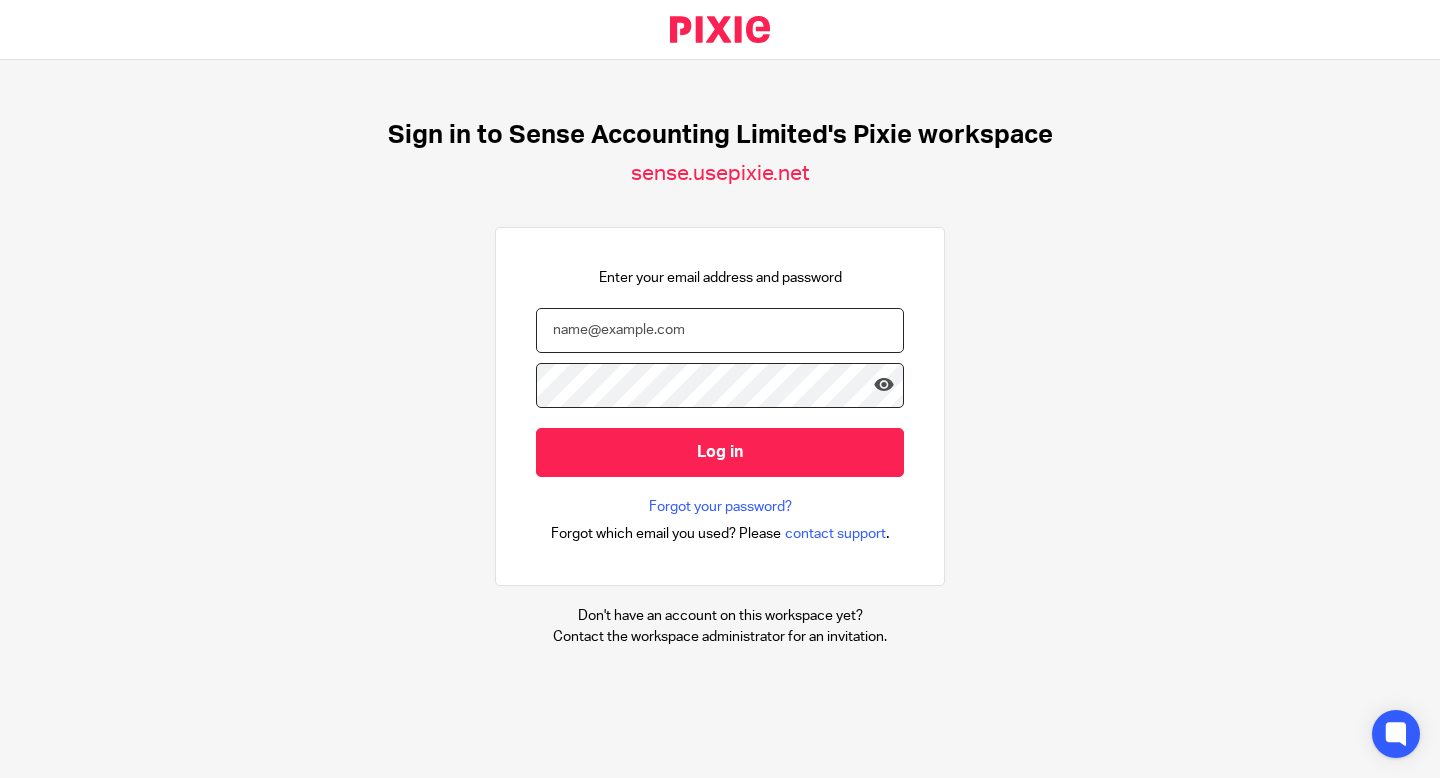 click at bounding box center (720, 330) 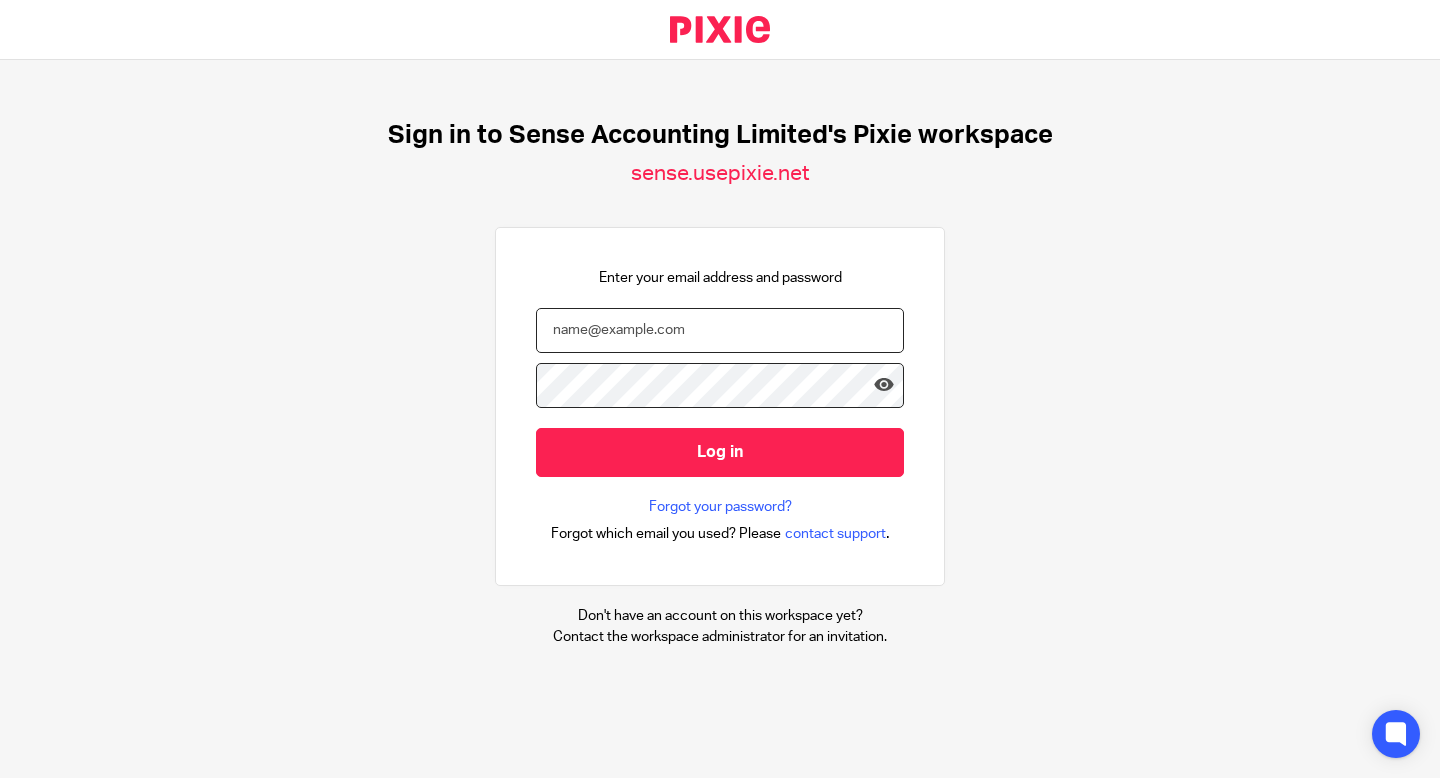 click at bounding box center [0, 778] 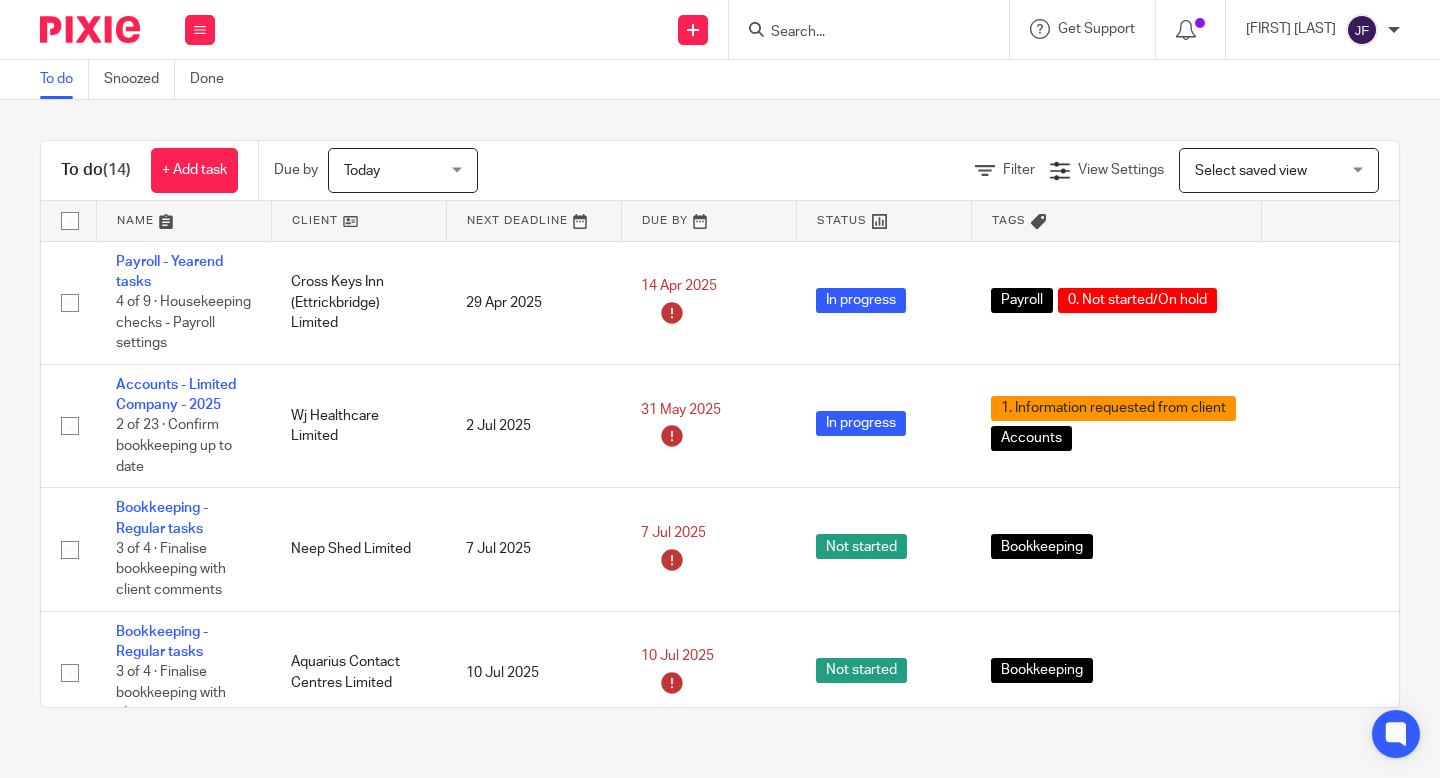 scroll, scrollTop: 0, scrollLeft: 0, axis: both 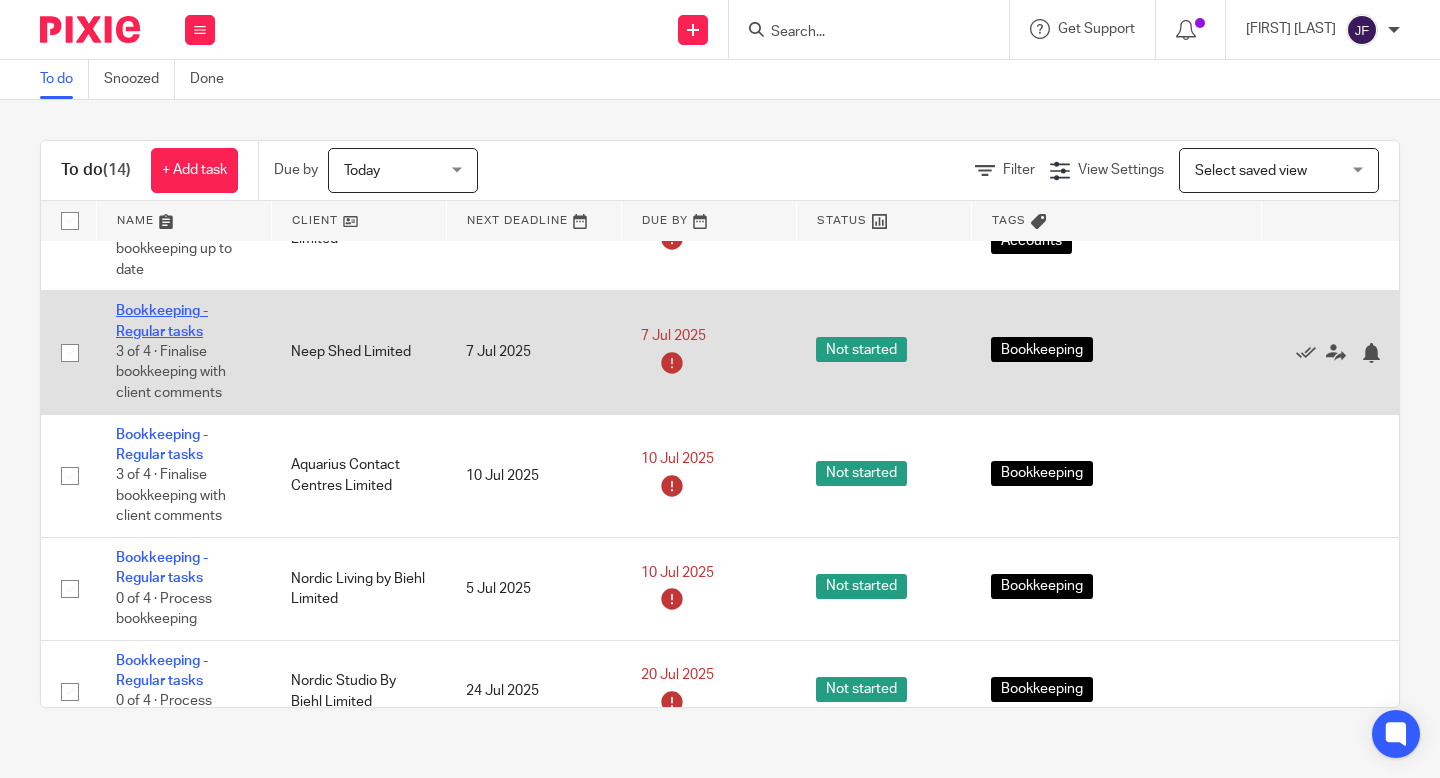 click on "Bookkeeping - Regular tasks" at bounding box center (162, 321) 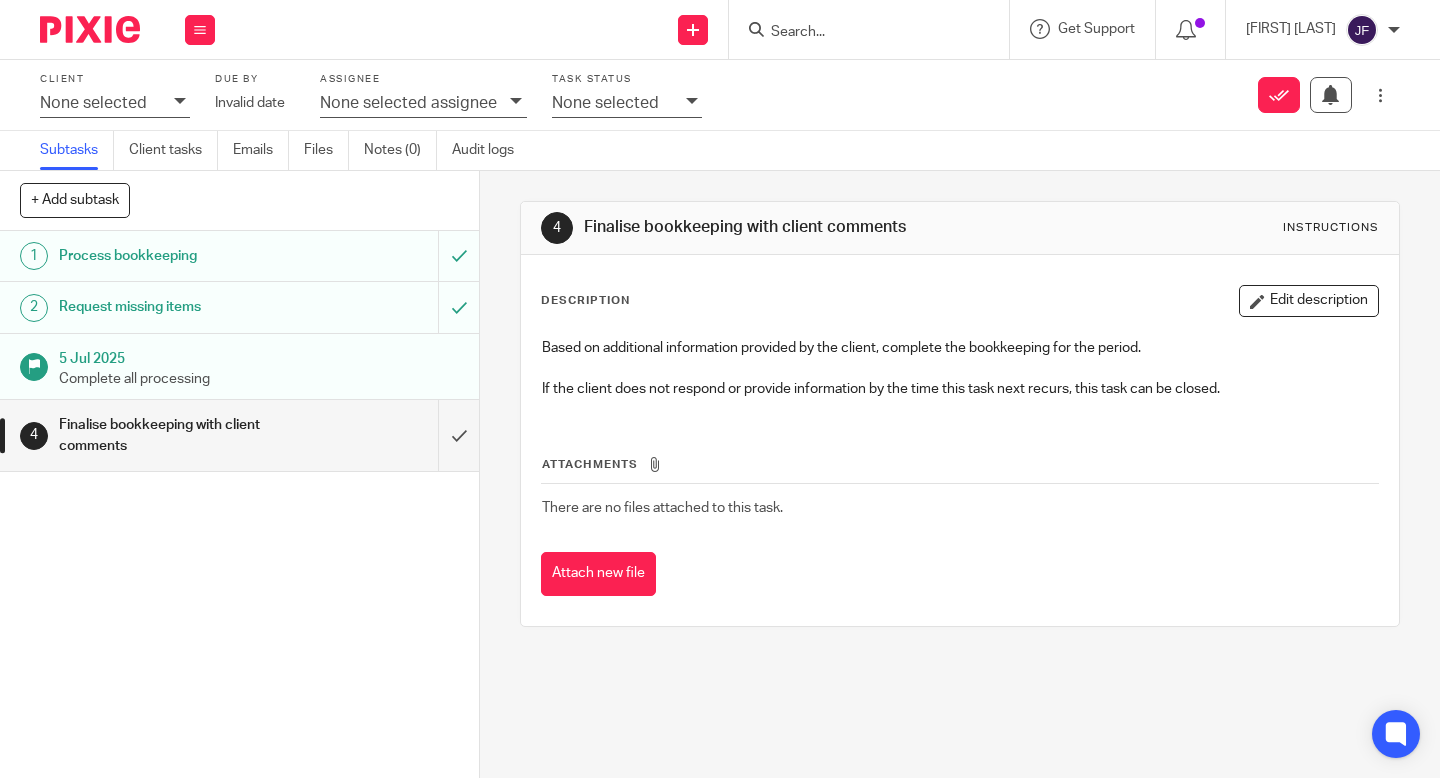 scroll, scrollTop: 0, scrollLeft: 0, axis: both 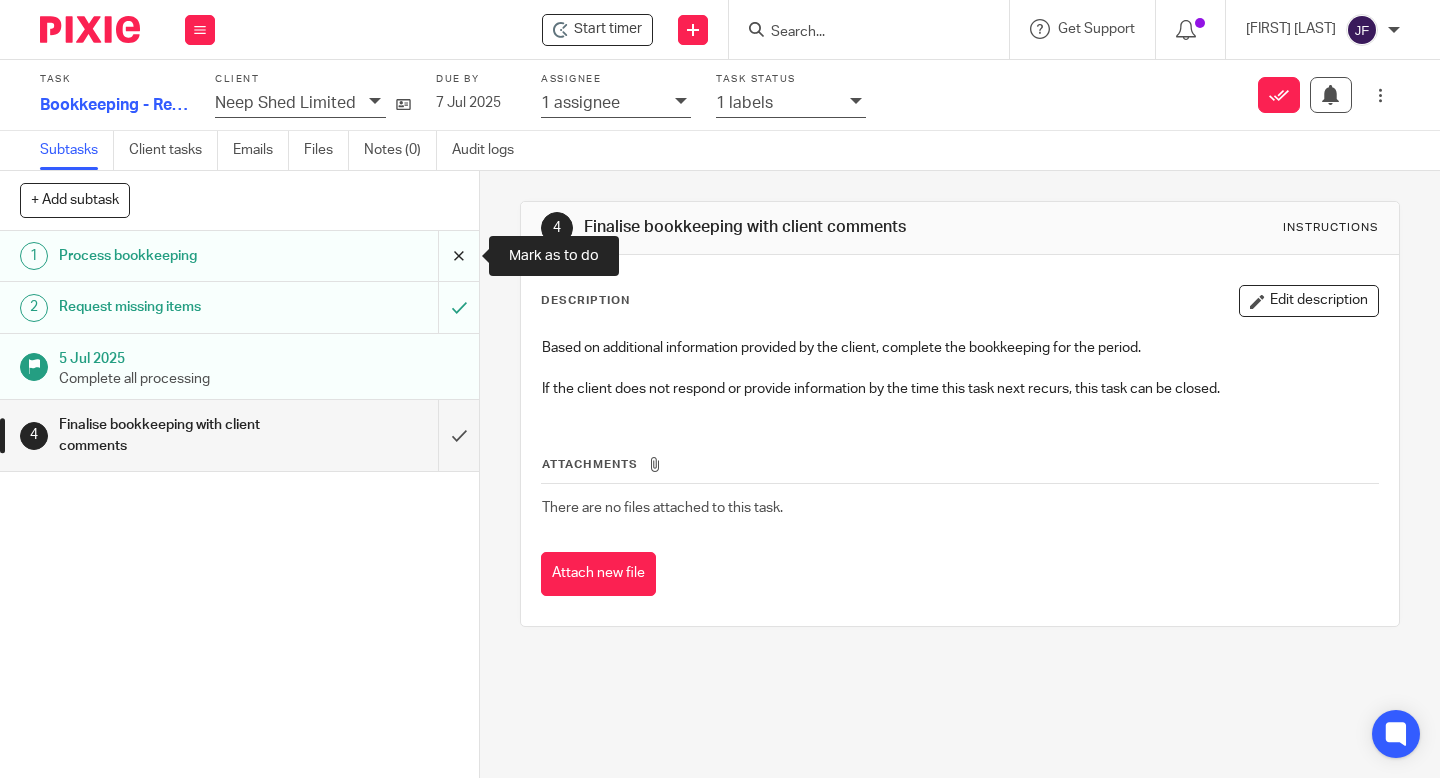 click at bounding box center (239, 256) 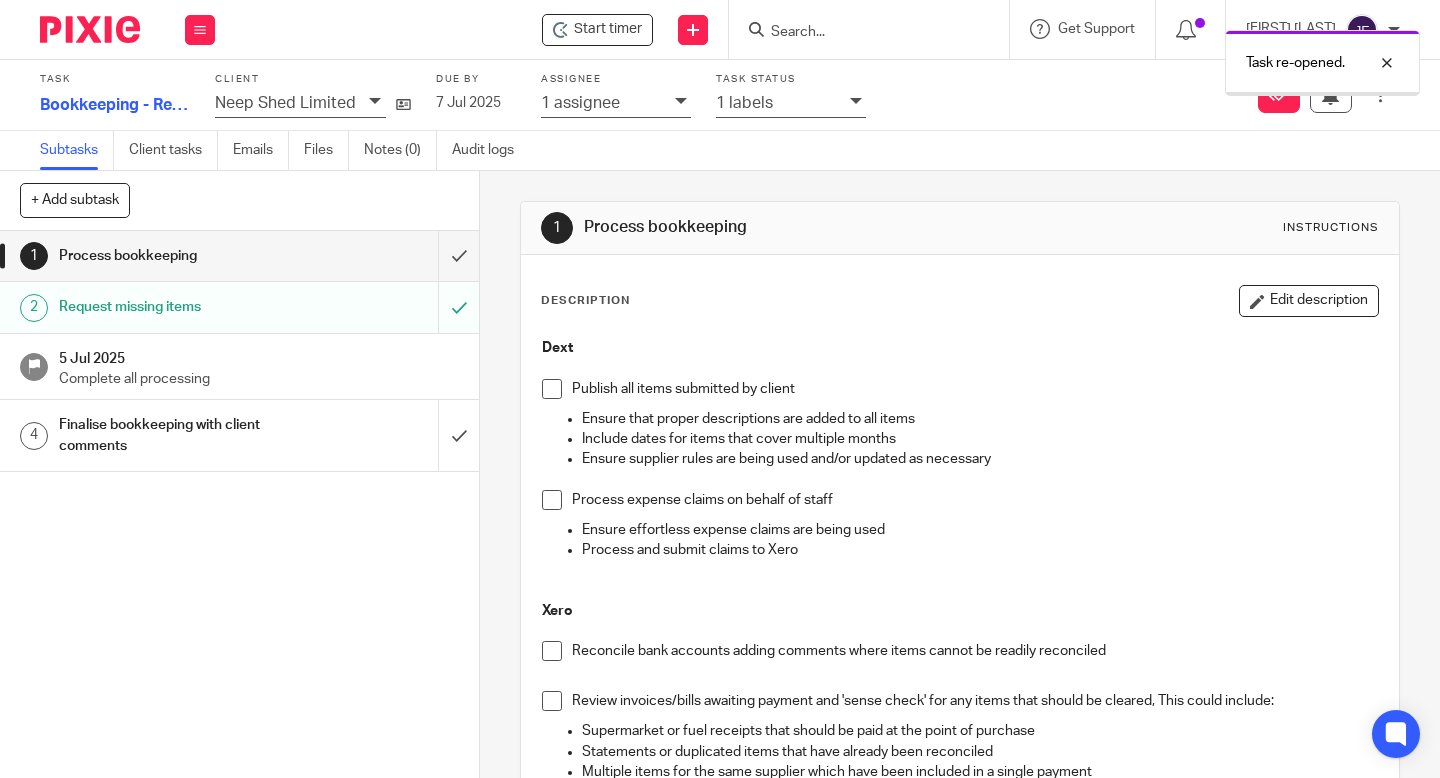 scroll, scrollTop: 0, scrollLeft: 0, axis: both 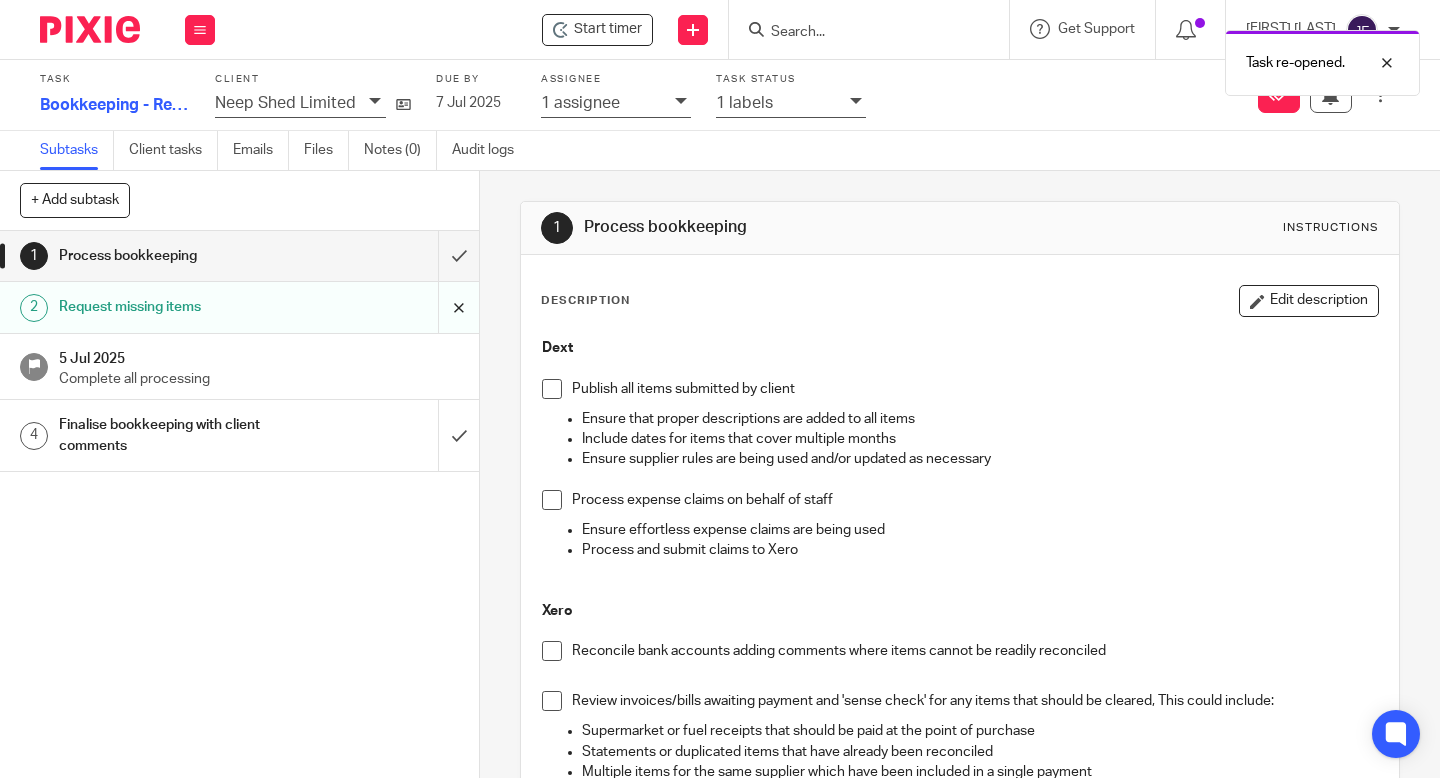 click at bounding box center (239, 307) 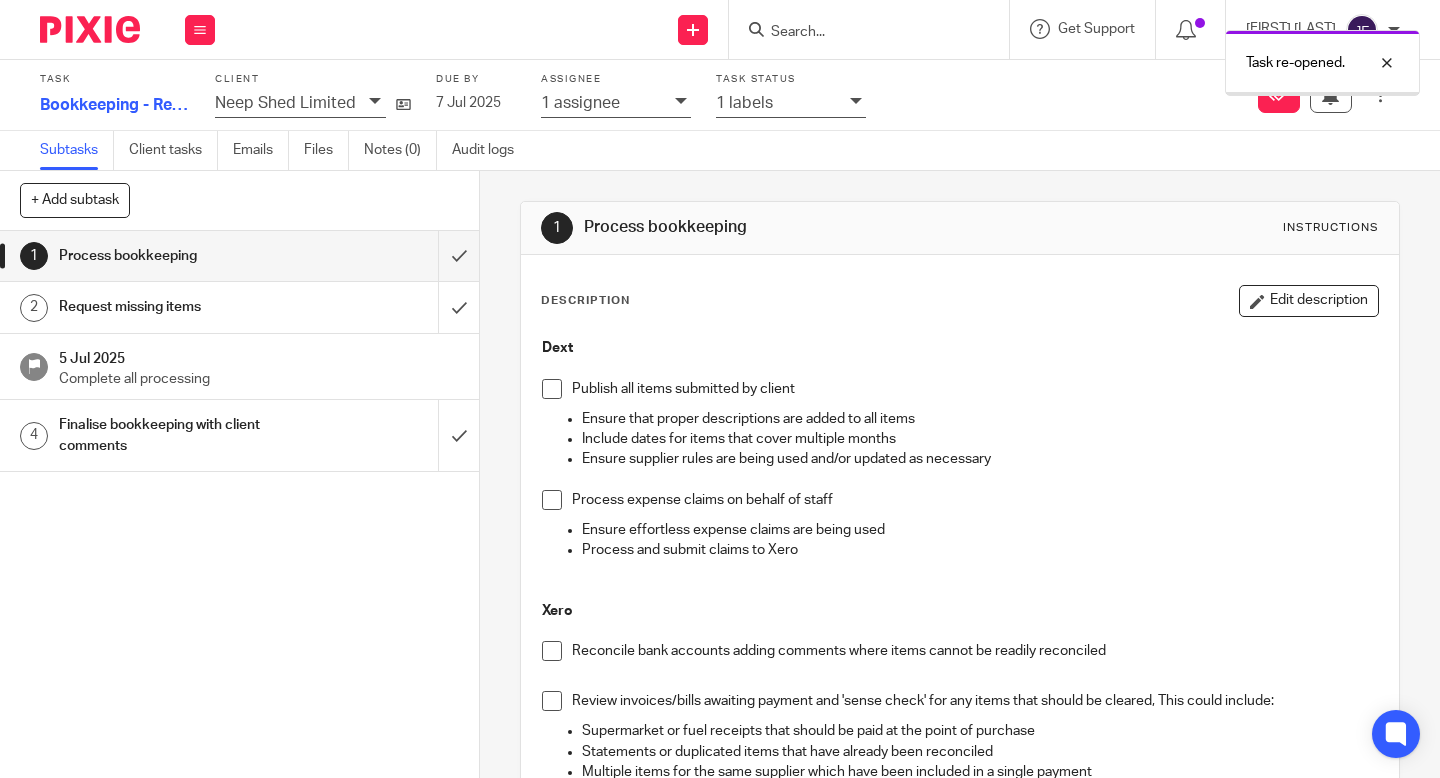 scroll, scrollTop: 0, scrollLeft: 0, axis: both 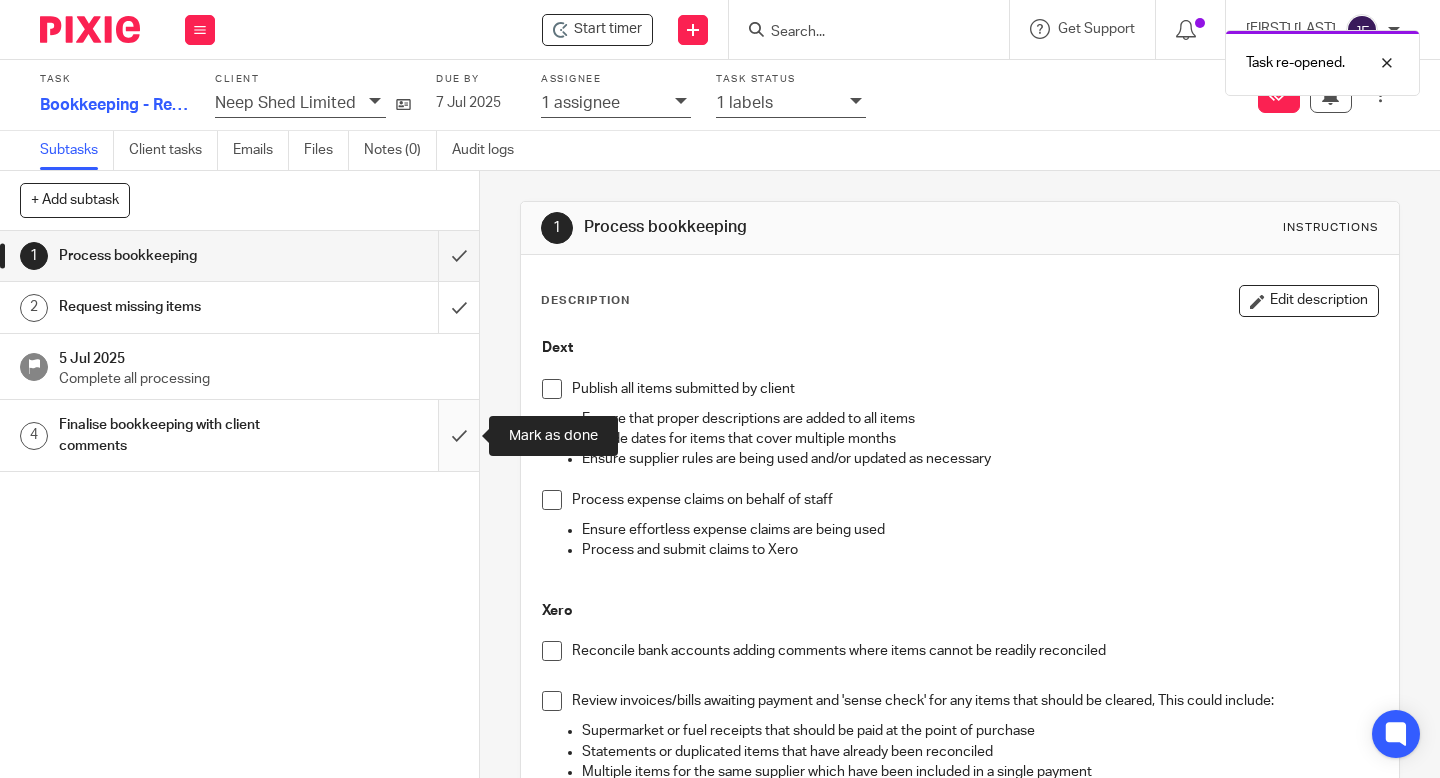 click at bounding box center [239, 435] 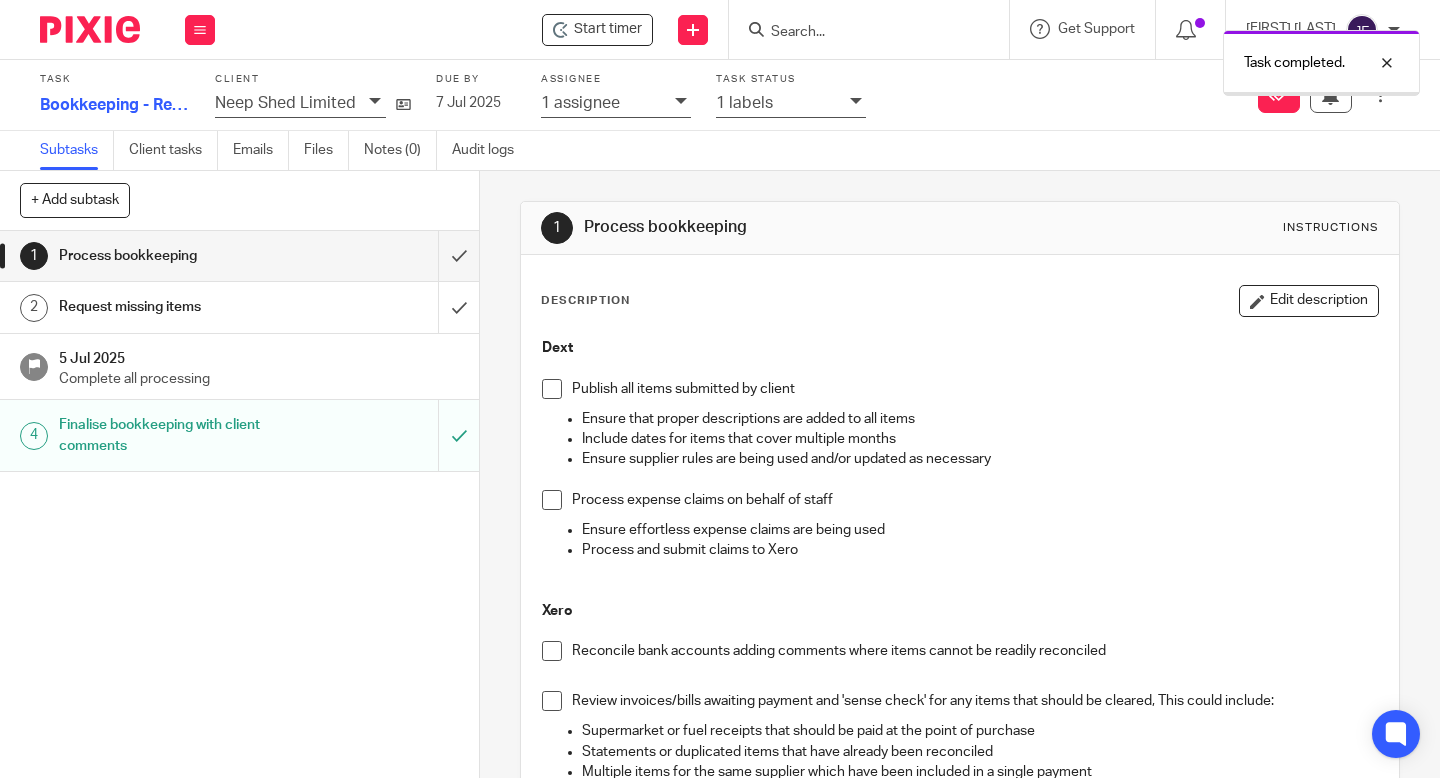 scroll, scrollTop: 0, scrollLeft: 0, axis: both 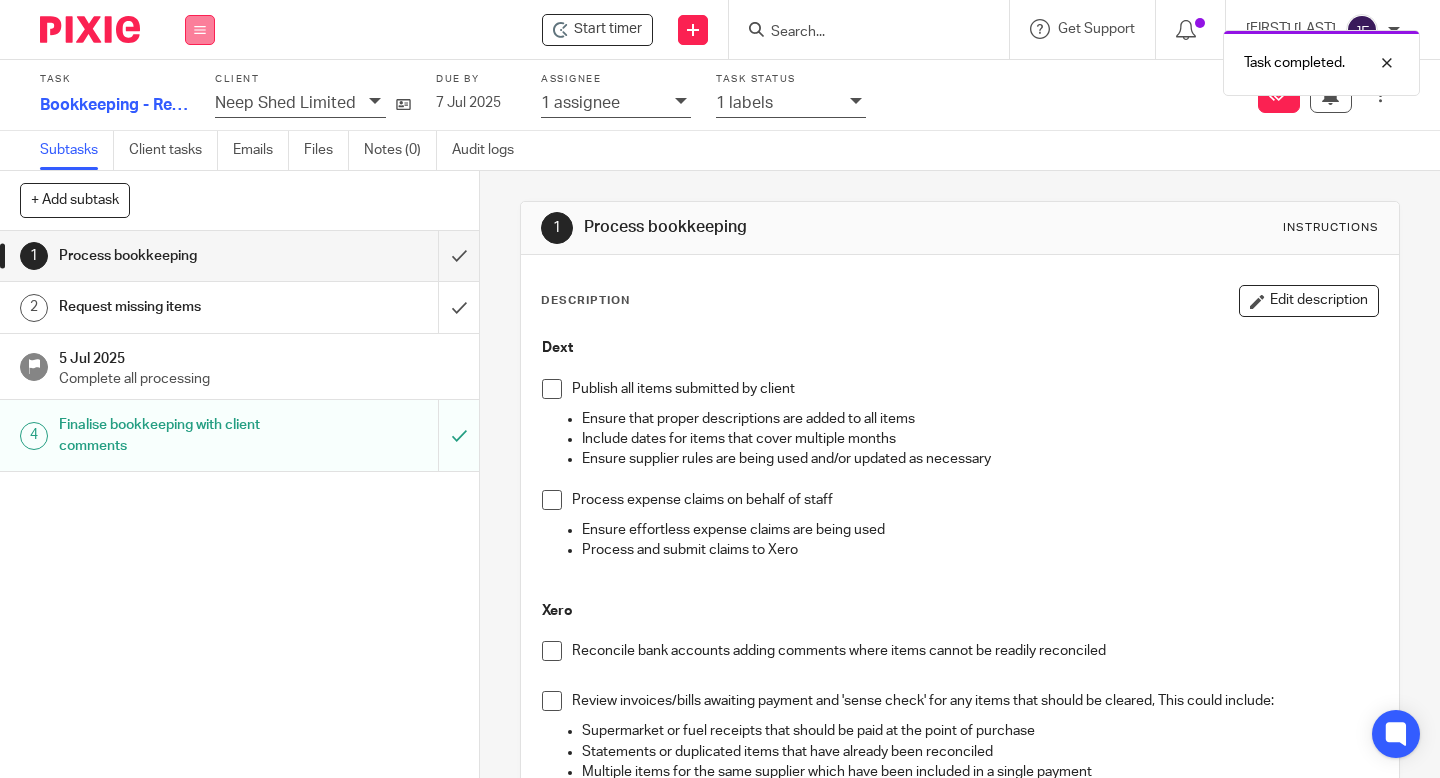 click at bounding box center (200, 30) 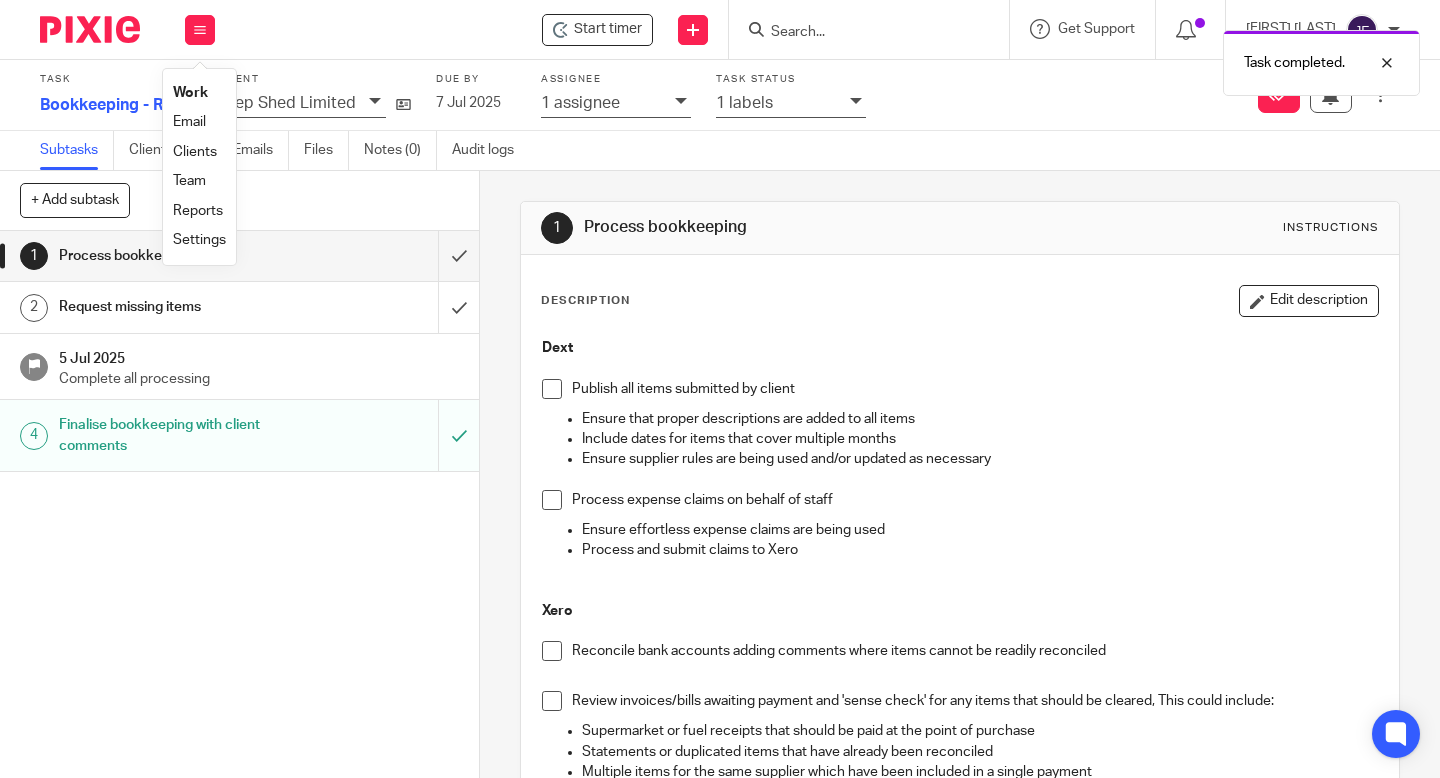 click on "Work" at bounding box center [190, 93] 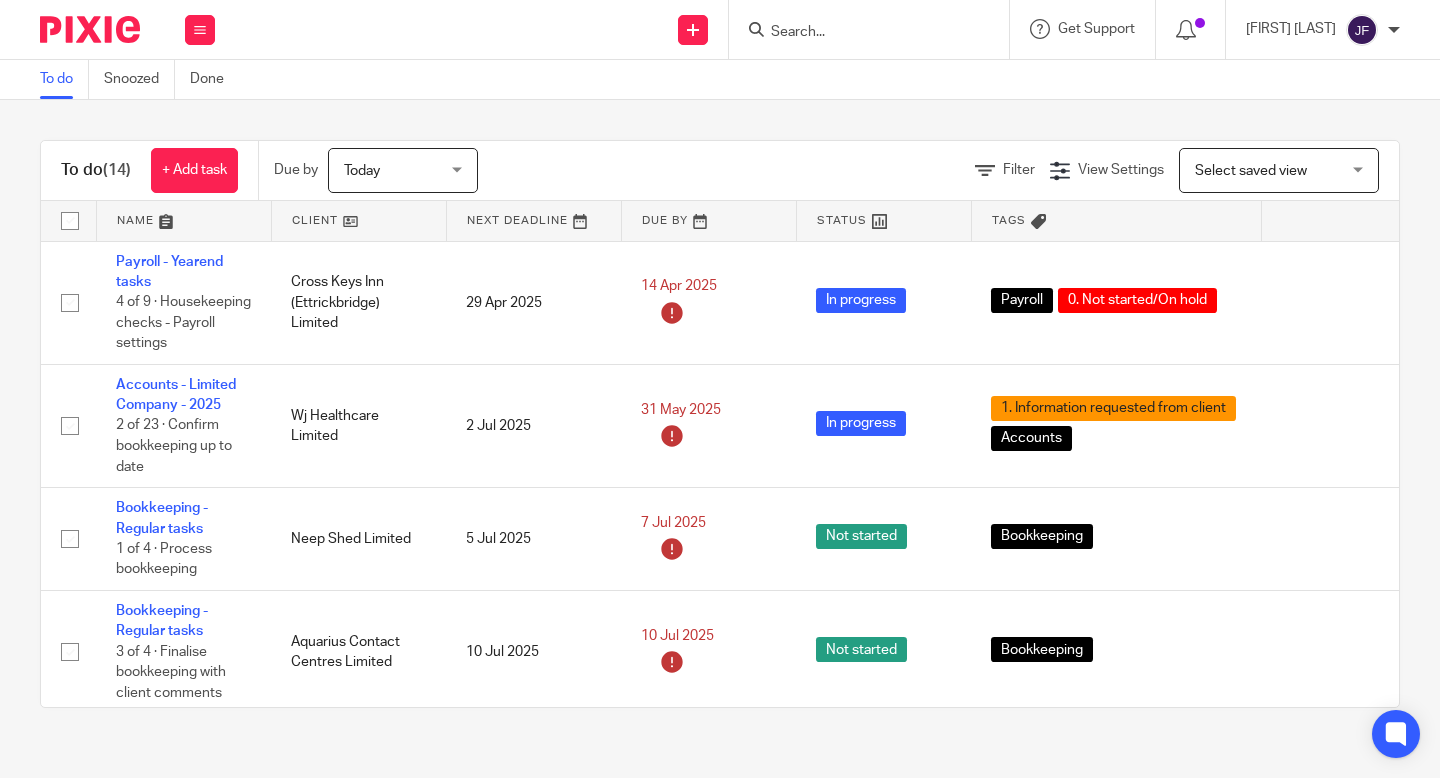 scroll, scrollTop: 0, scrollLeft: 0, axis: both 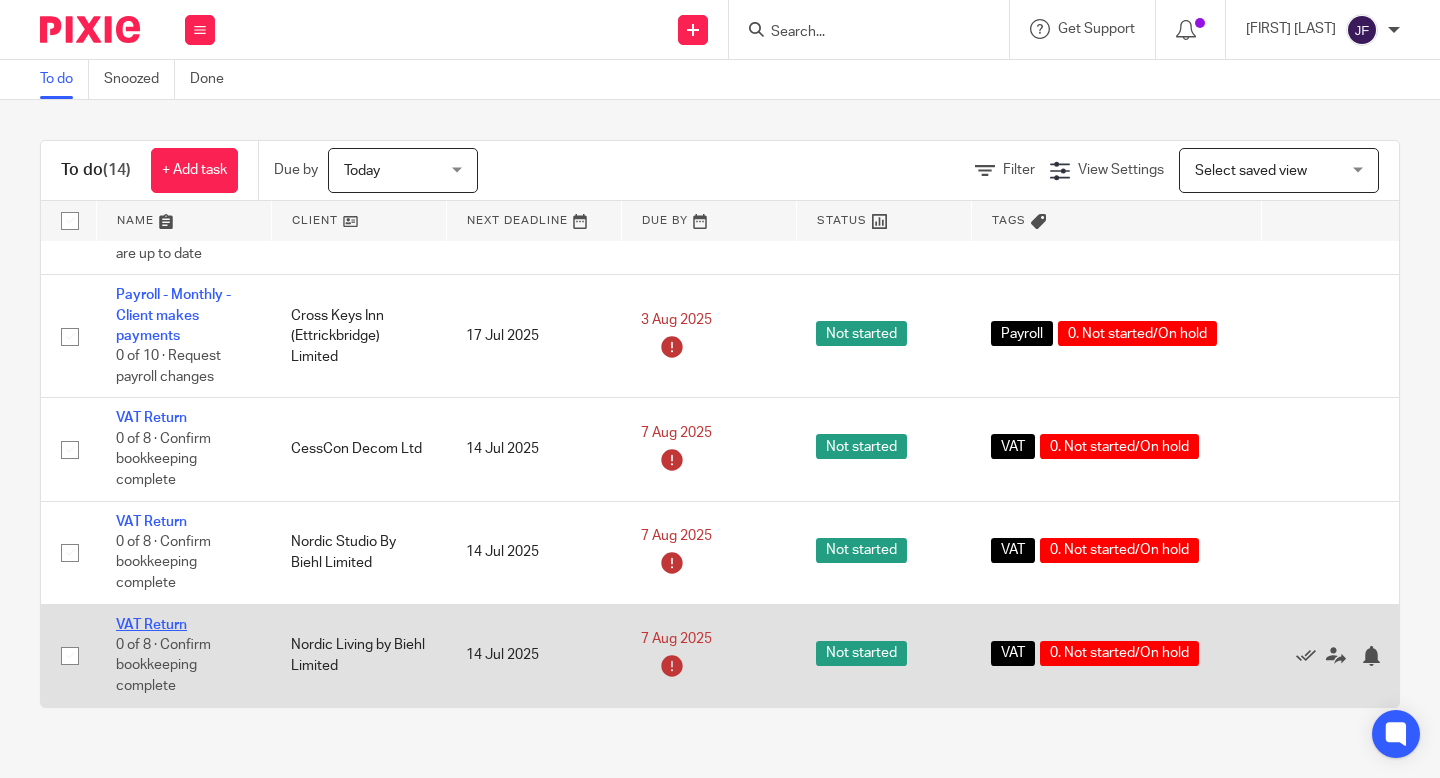 click on "VAT Return" at bounding box center [151, 625] 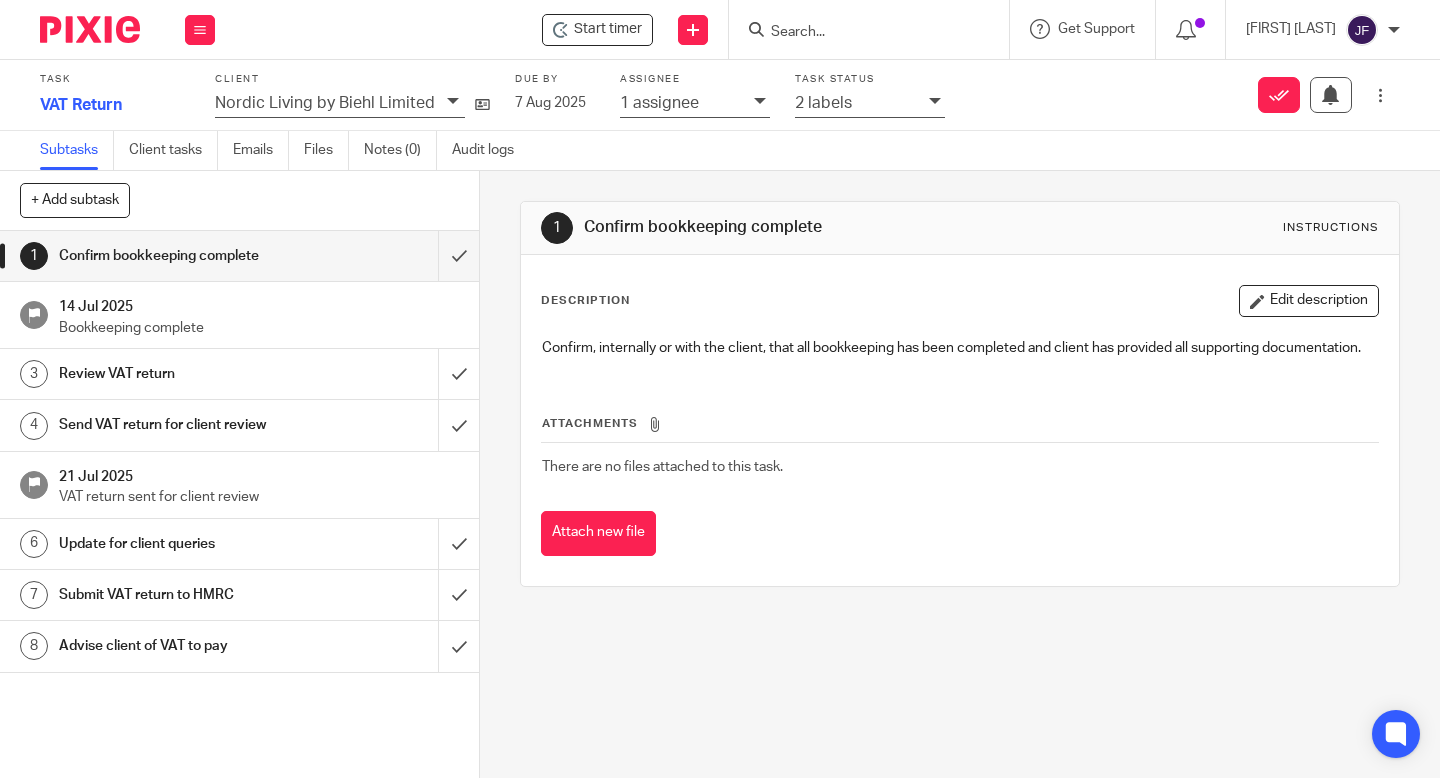 scroll, scrollTop: 0, scrollLeft: 0, axis: both 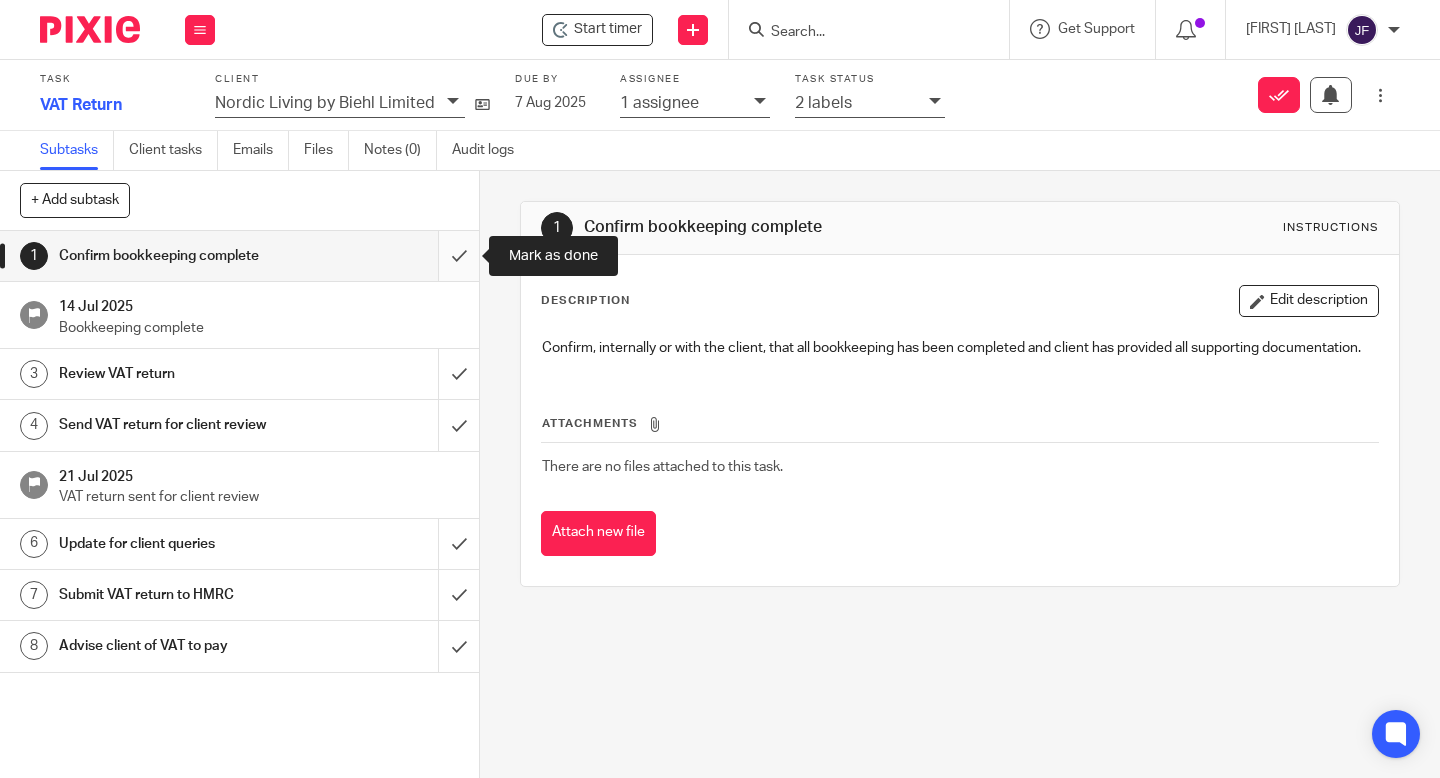 click at bounding box center [239, 256] 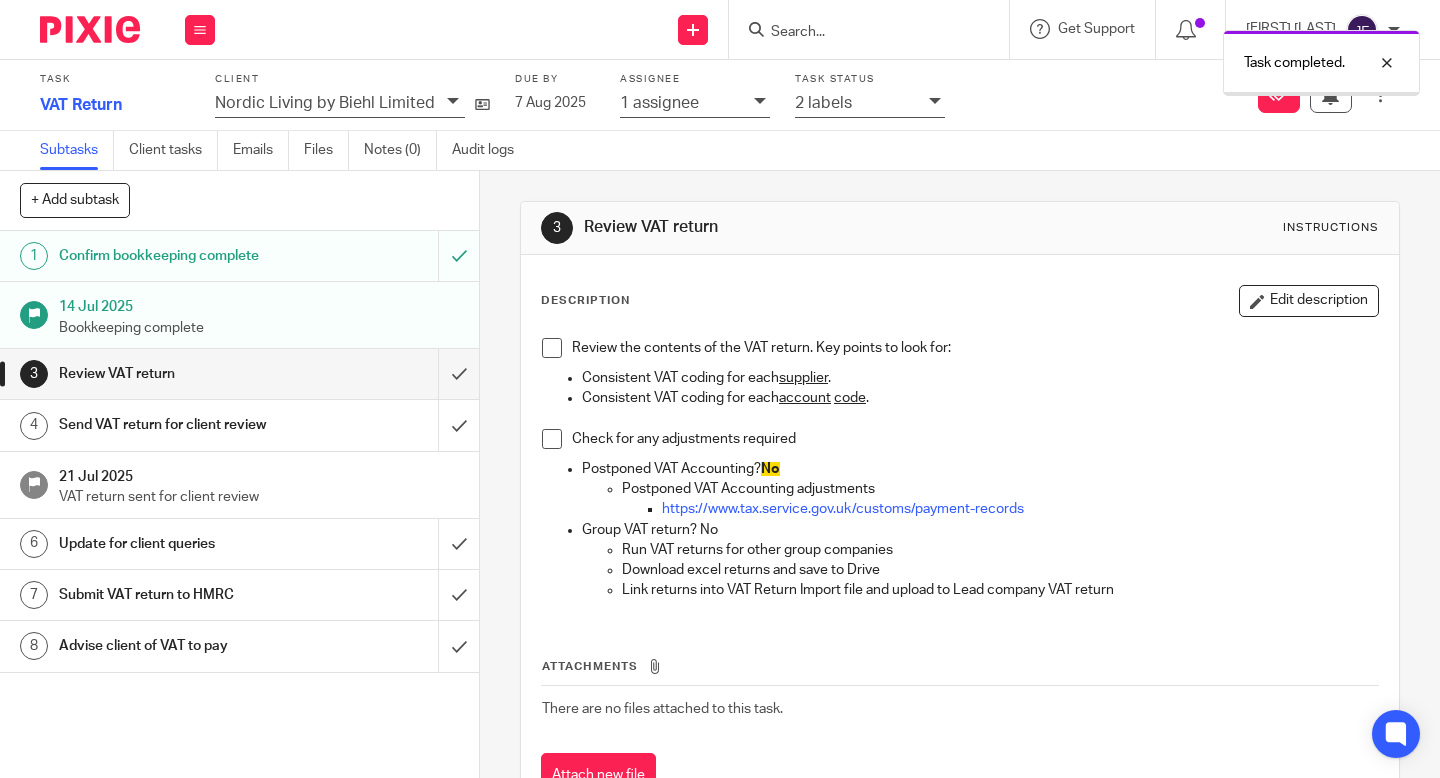 scroll, scrollTop: 0, scrollLeft: 0, axis: both 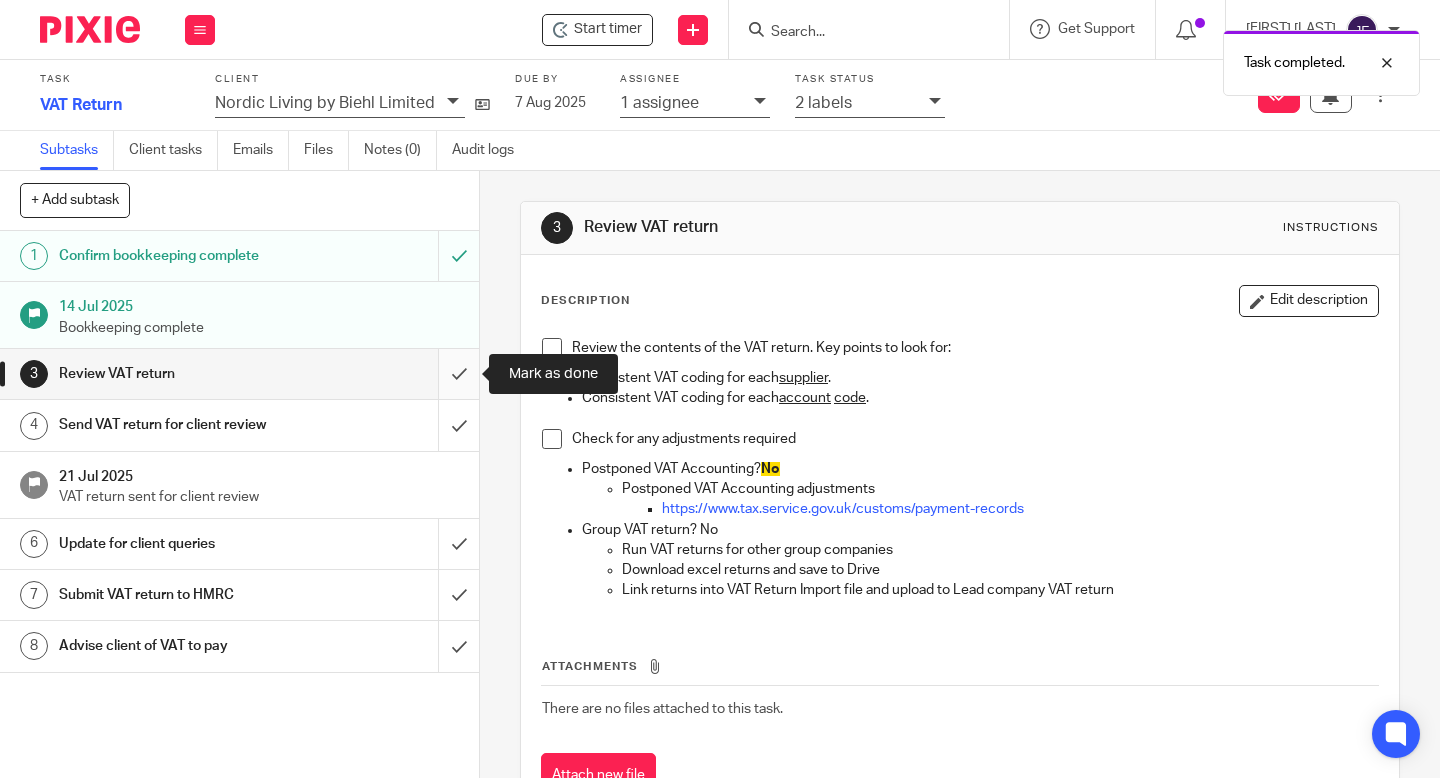 click at bounding box center [239, 374] 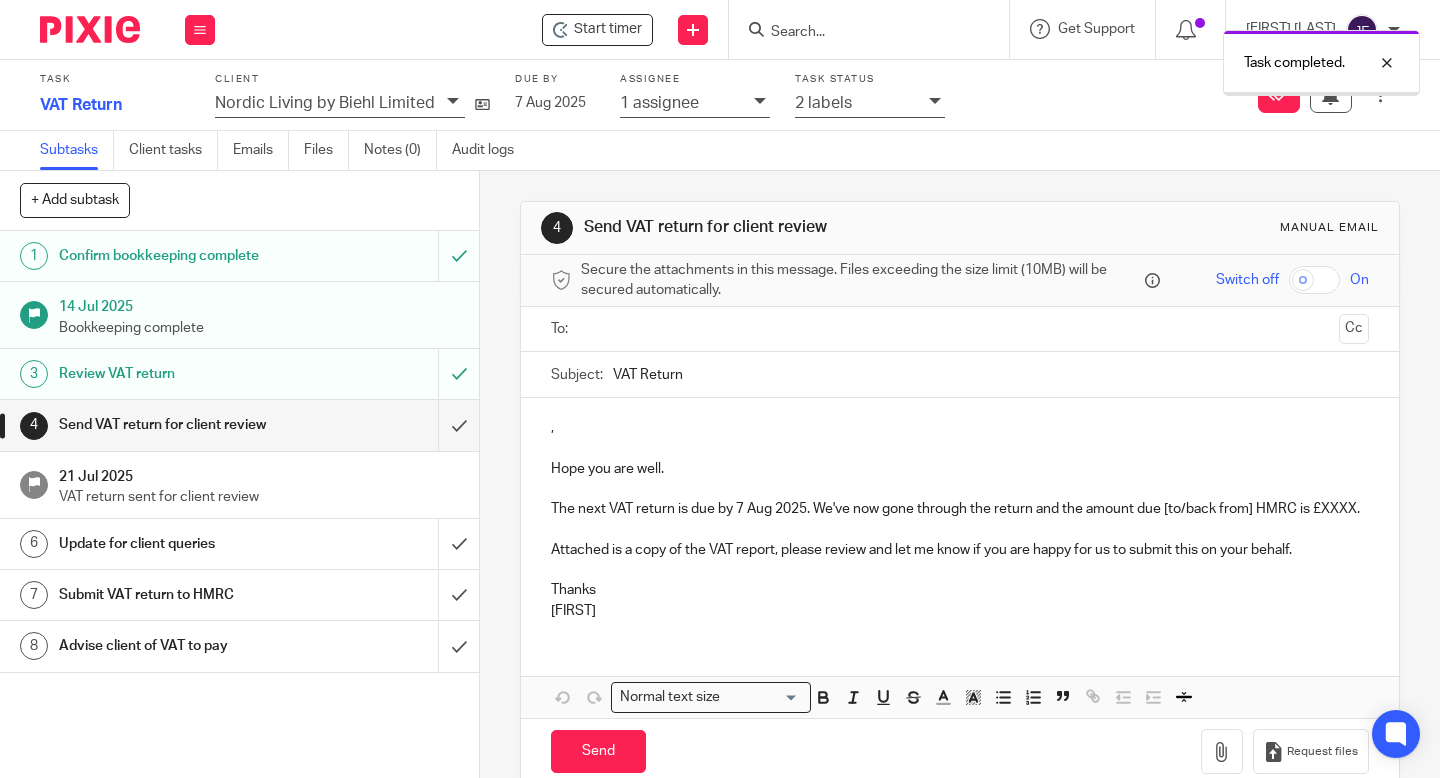 scroll, scrollTop: 0, scrollLeft: 0, axis: both 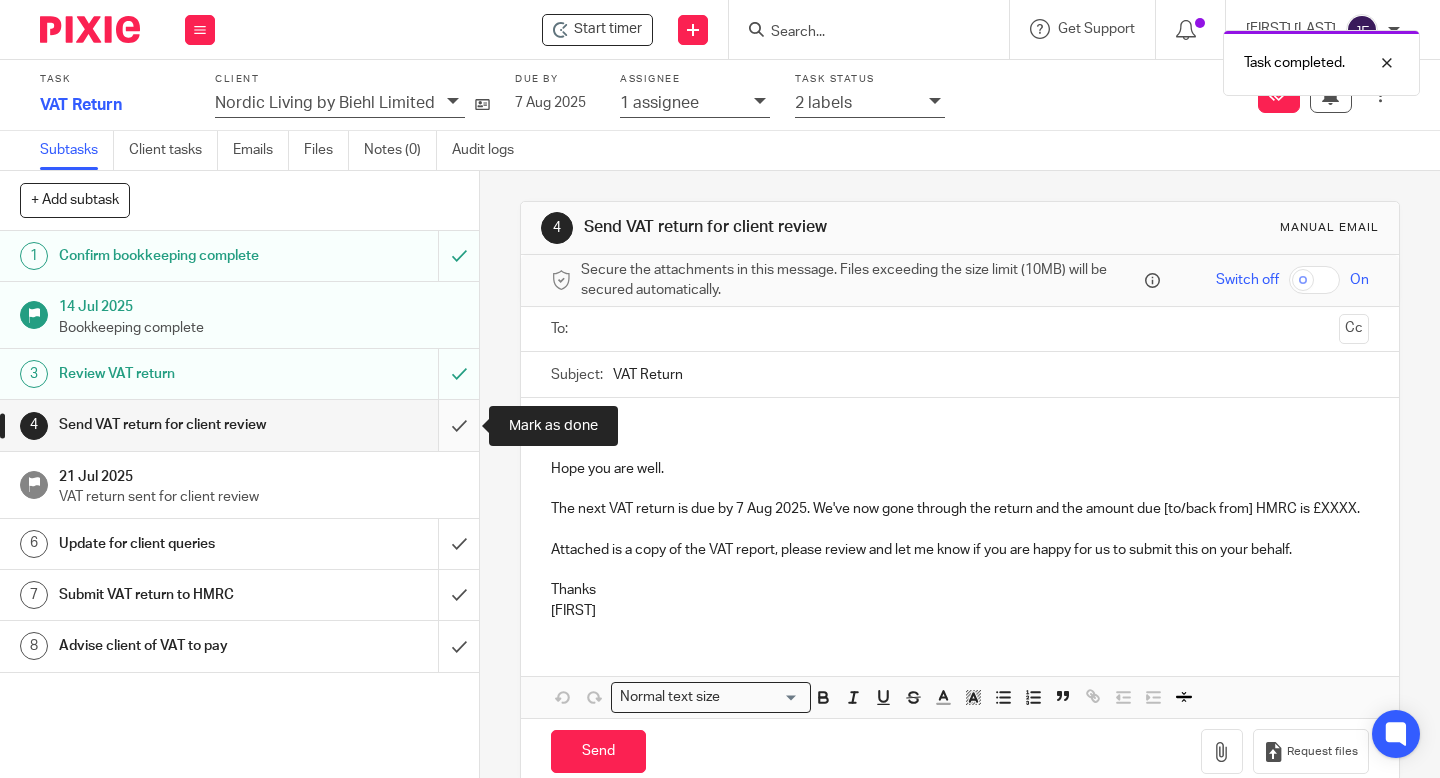 click at bounding box center [239, 425] 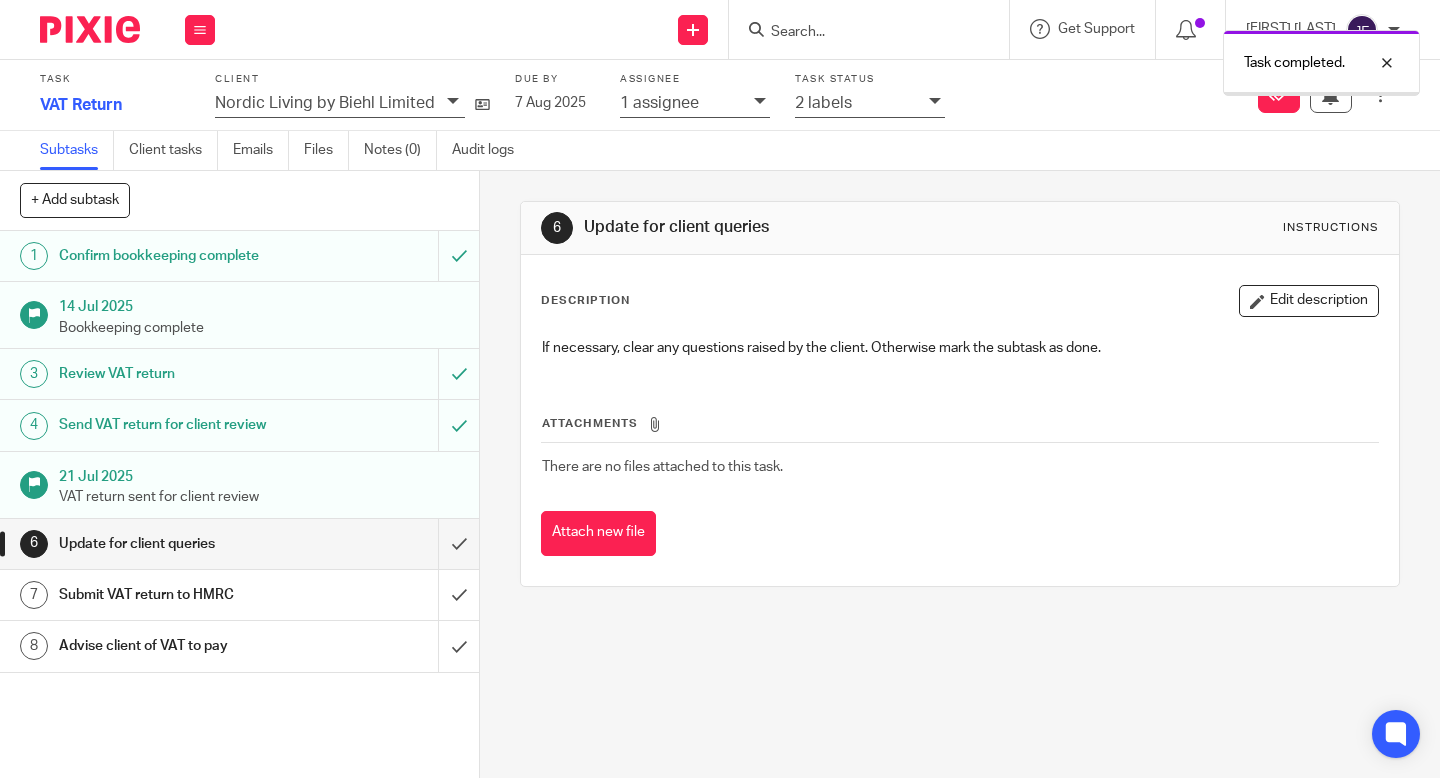 scroll, scrollTop: 0, scrollLeft: 0, axis: both 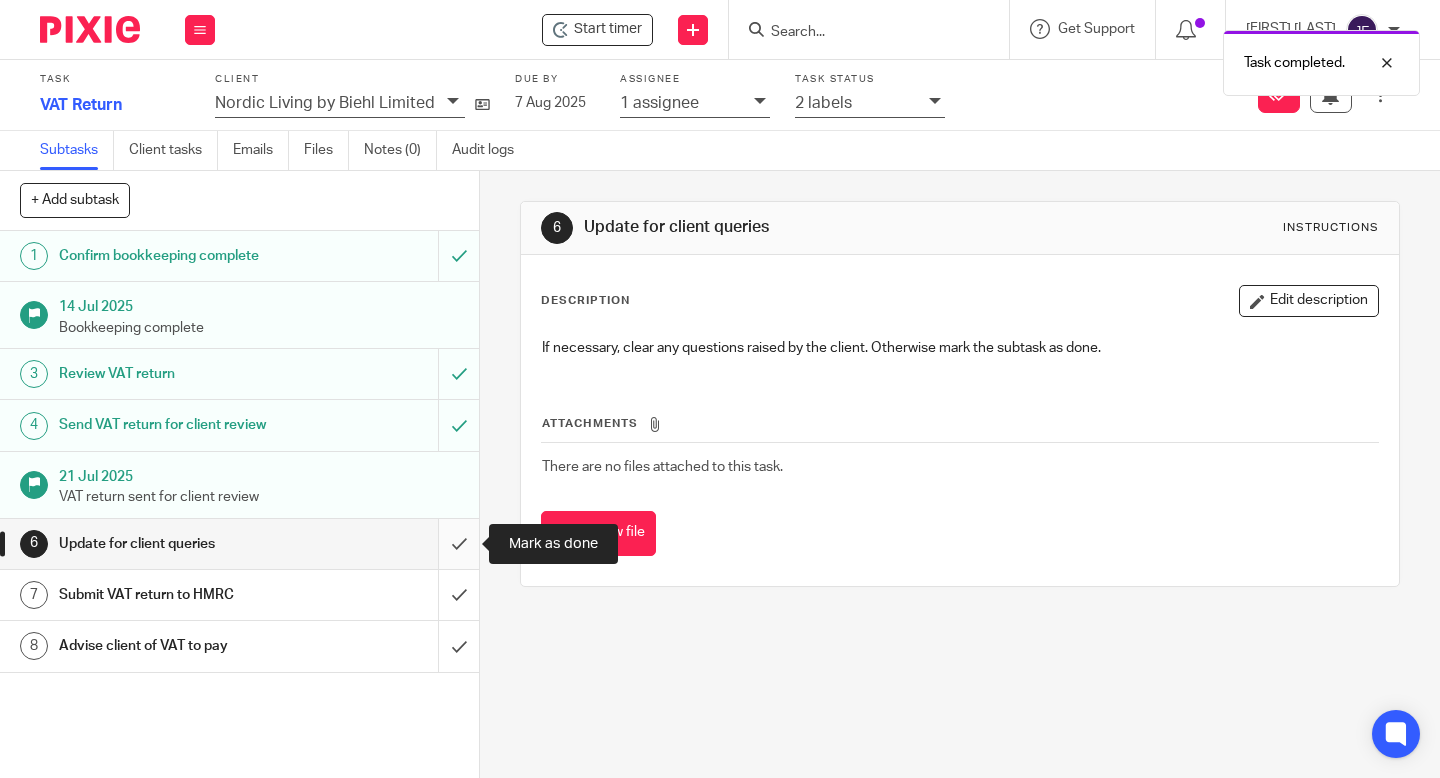 click at bounding box center [239, 544] 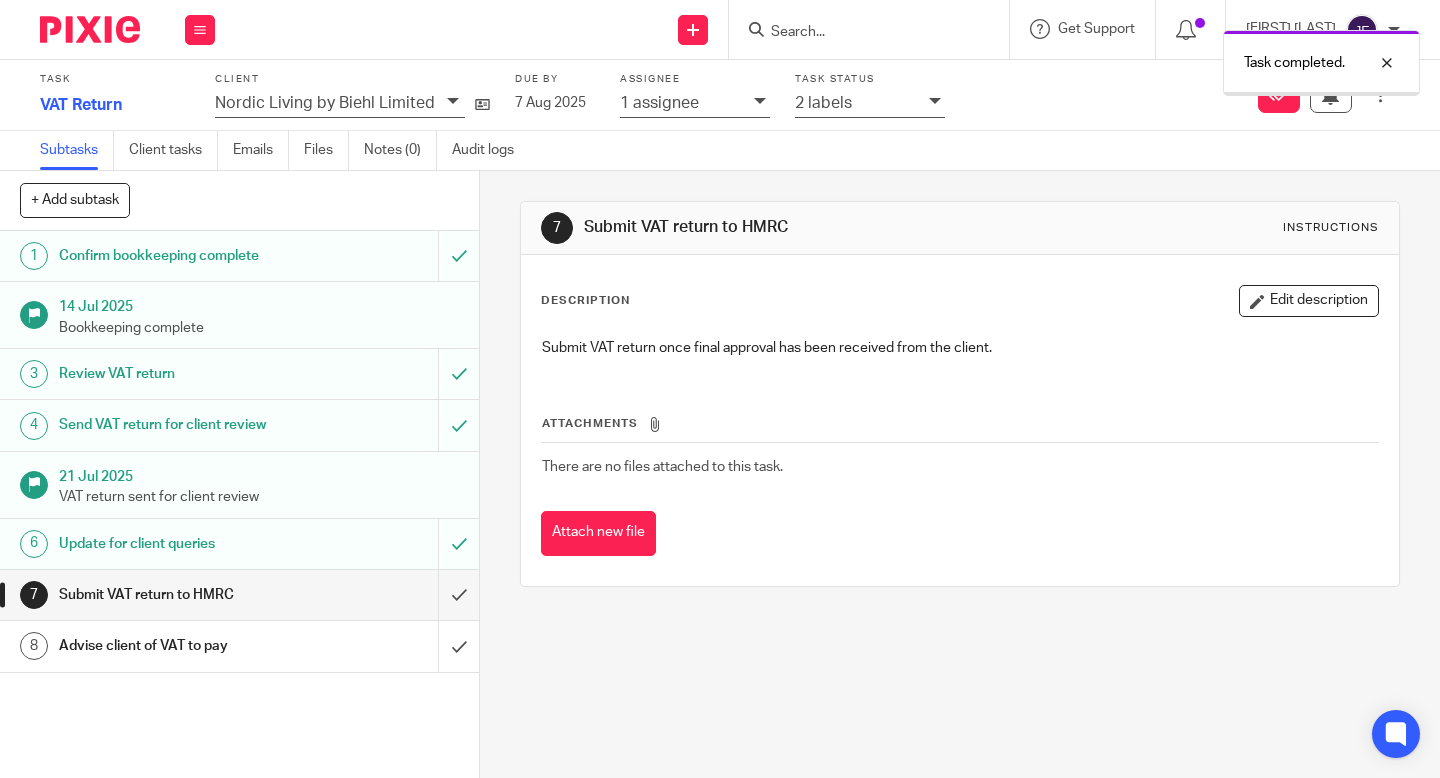 scroll, scrollTop: 0, scrollLeft: 0, axis: both 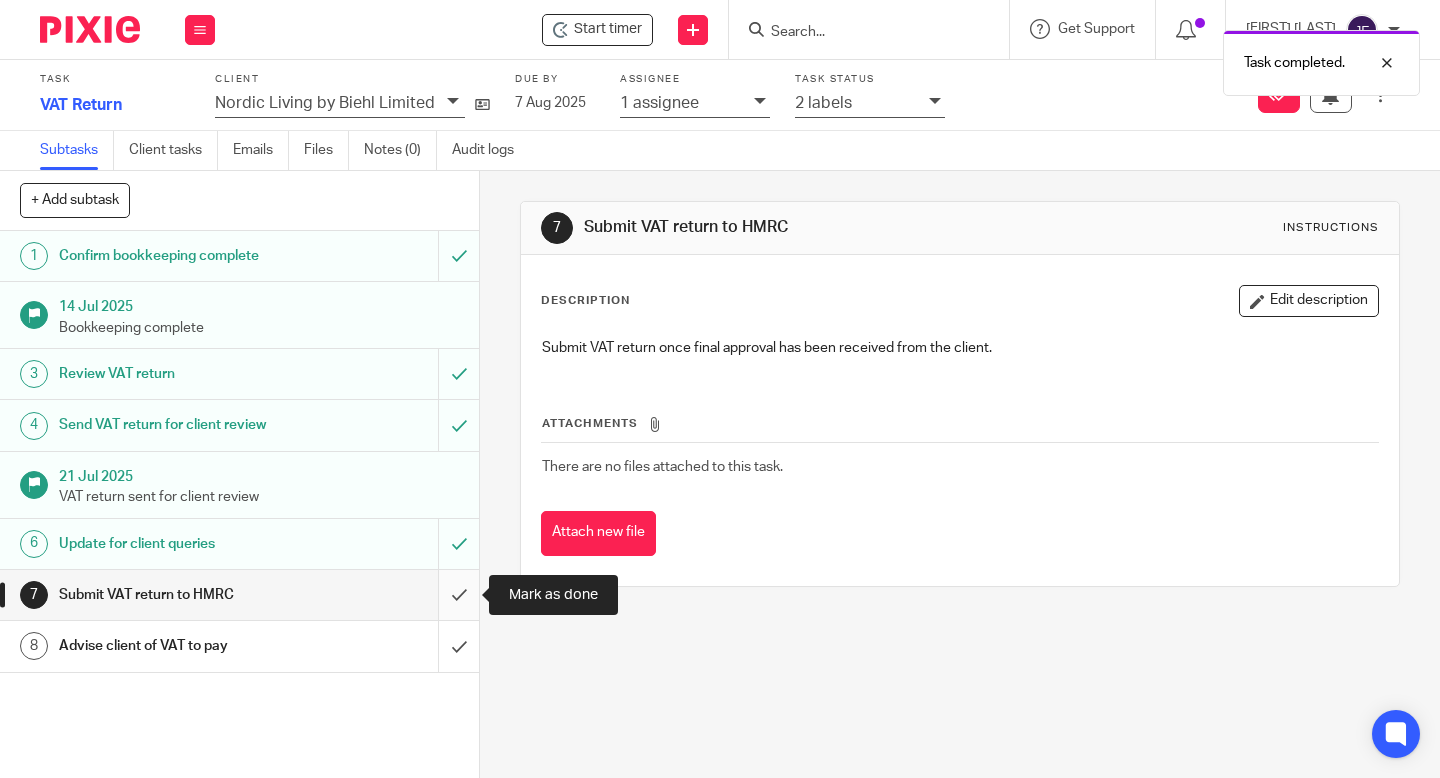 click at bounding box center [239, 595] 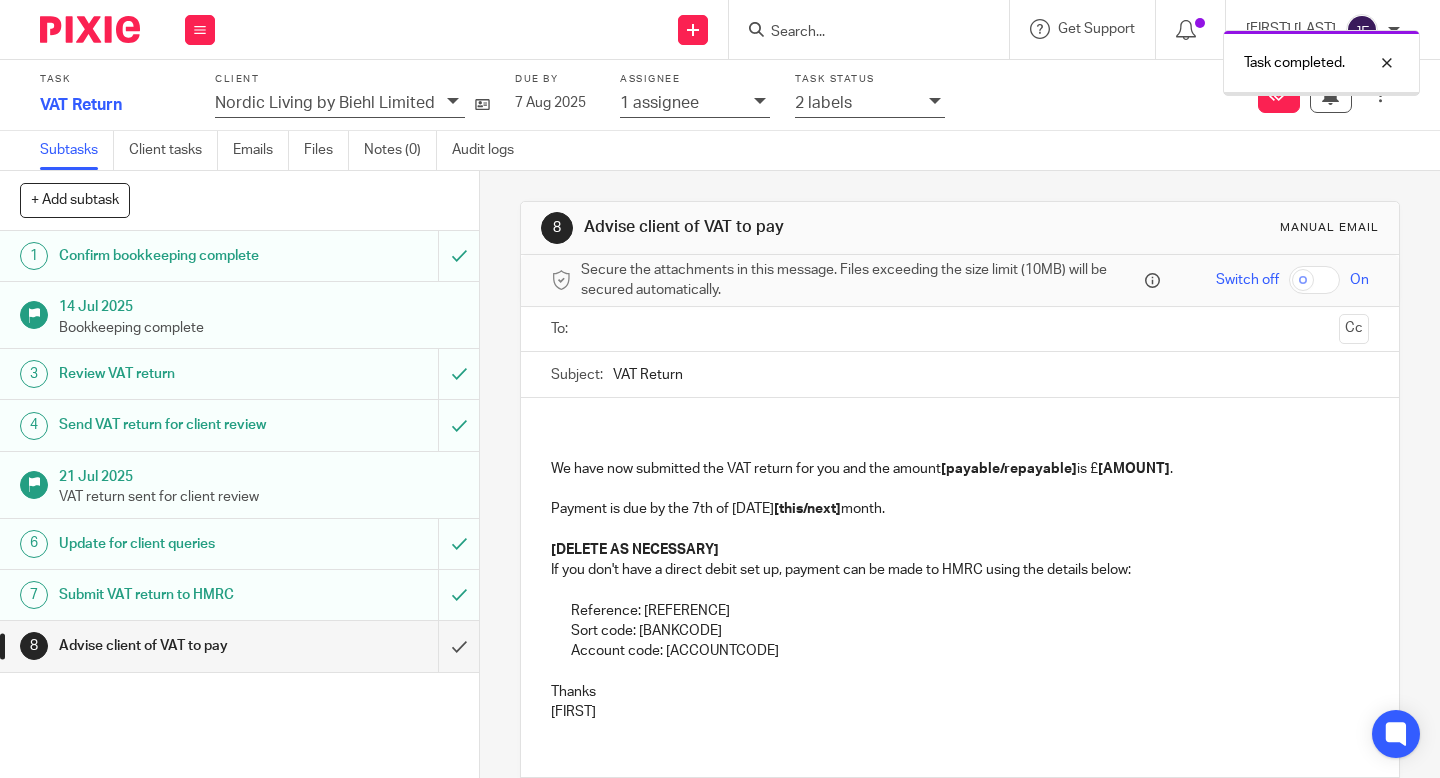 scroll, scrollTop: 0, scrollLeft: 0, axis: both 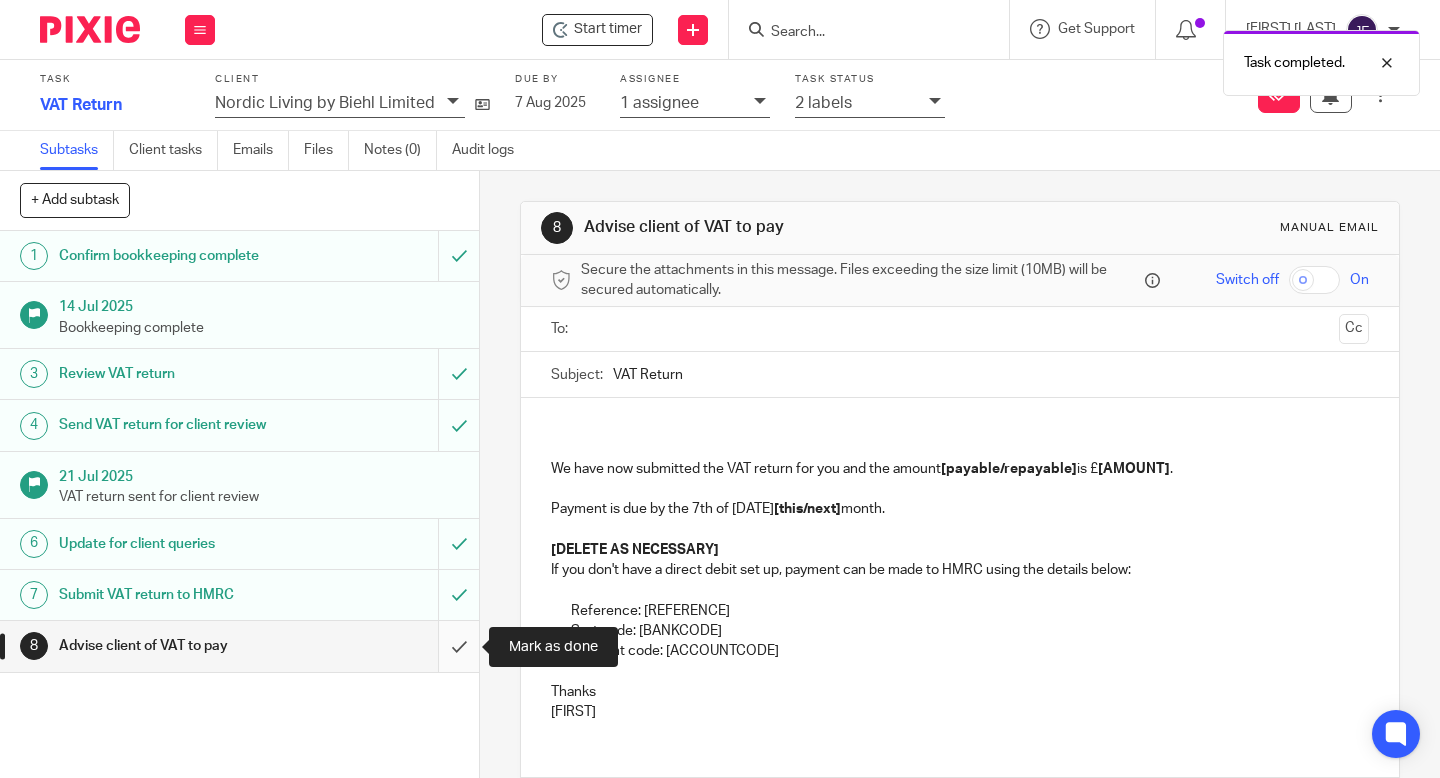 click at bounding box center [239, 646] 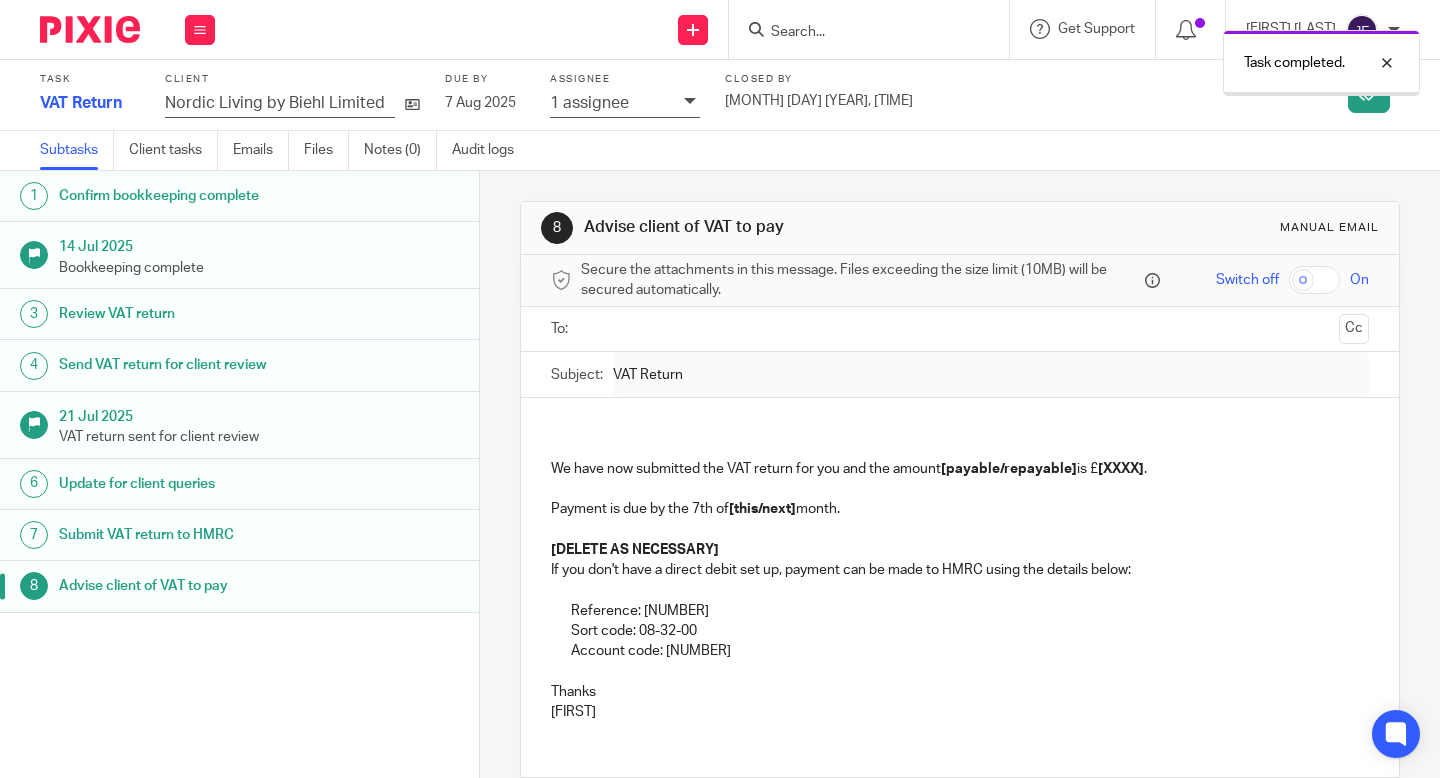 scroll, scrollTop: 0, scrollLeft: 0, axis: both 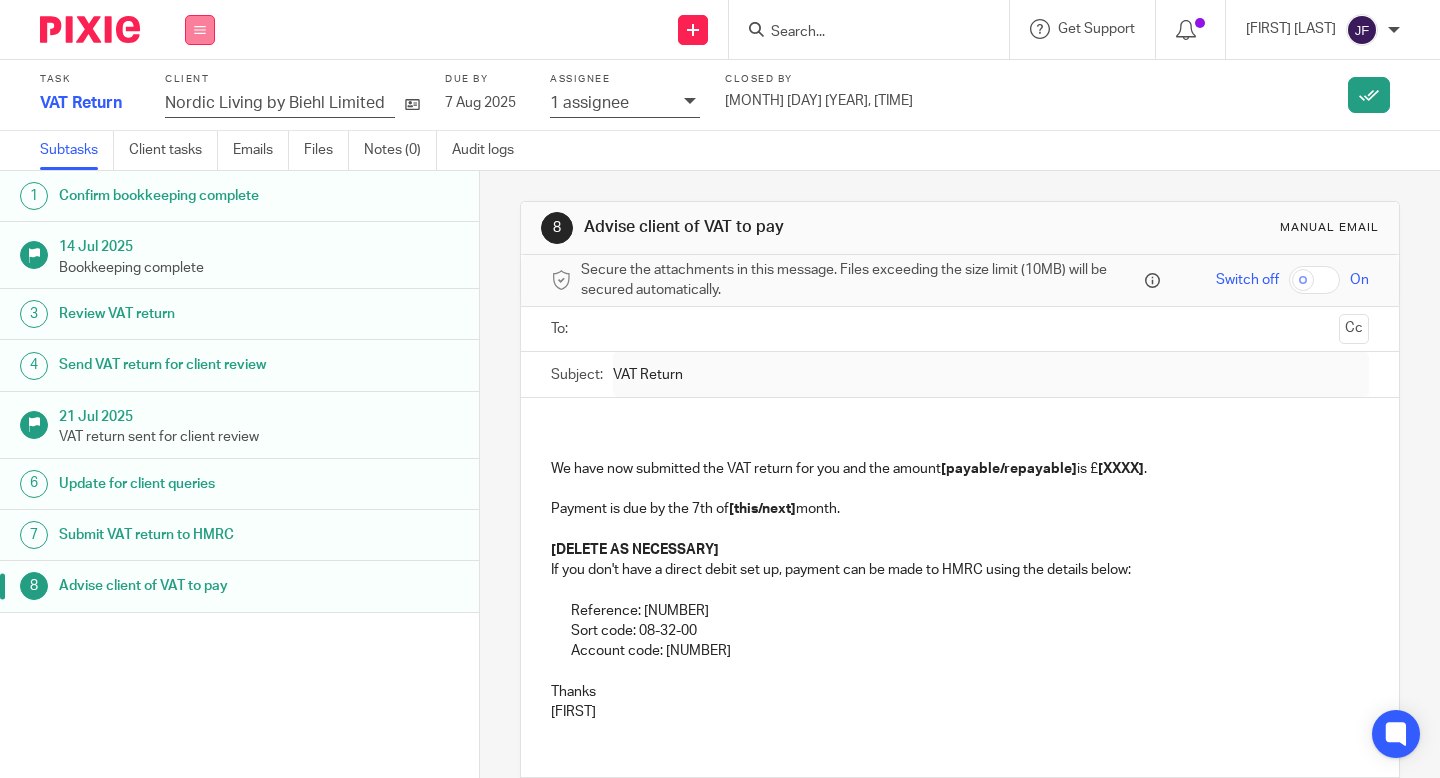 click at bounding box center [200, 30] 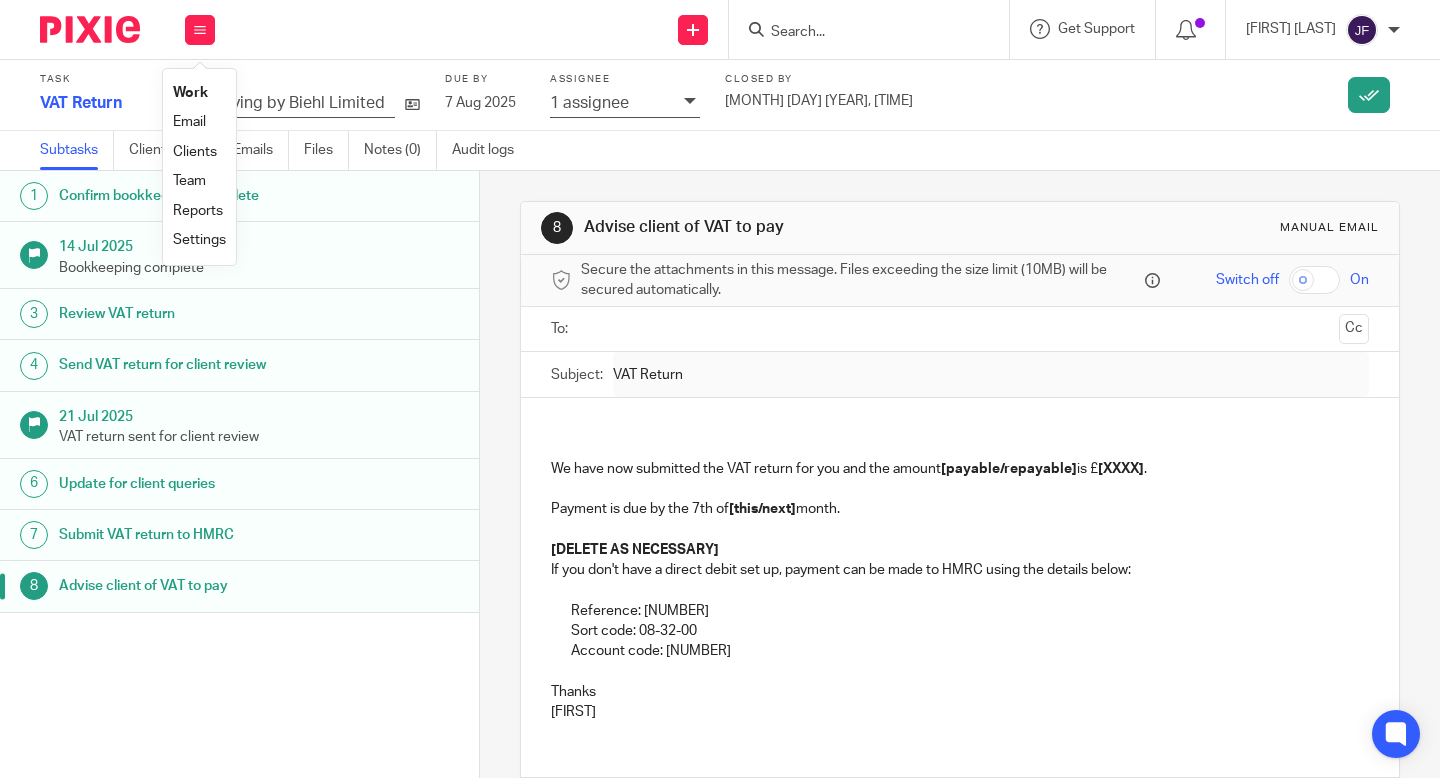 click on "Work" at bounding box center [190, 93] 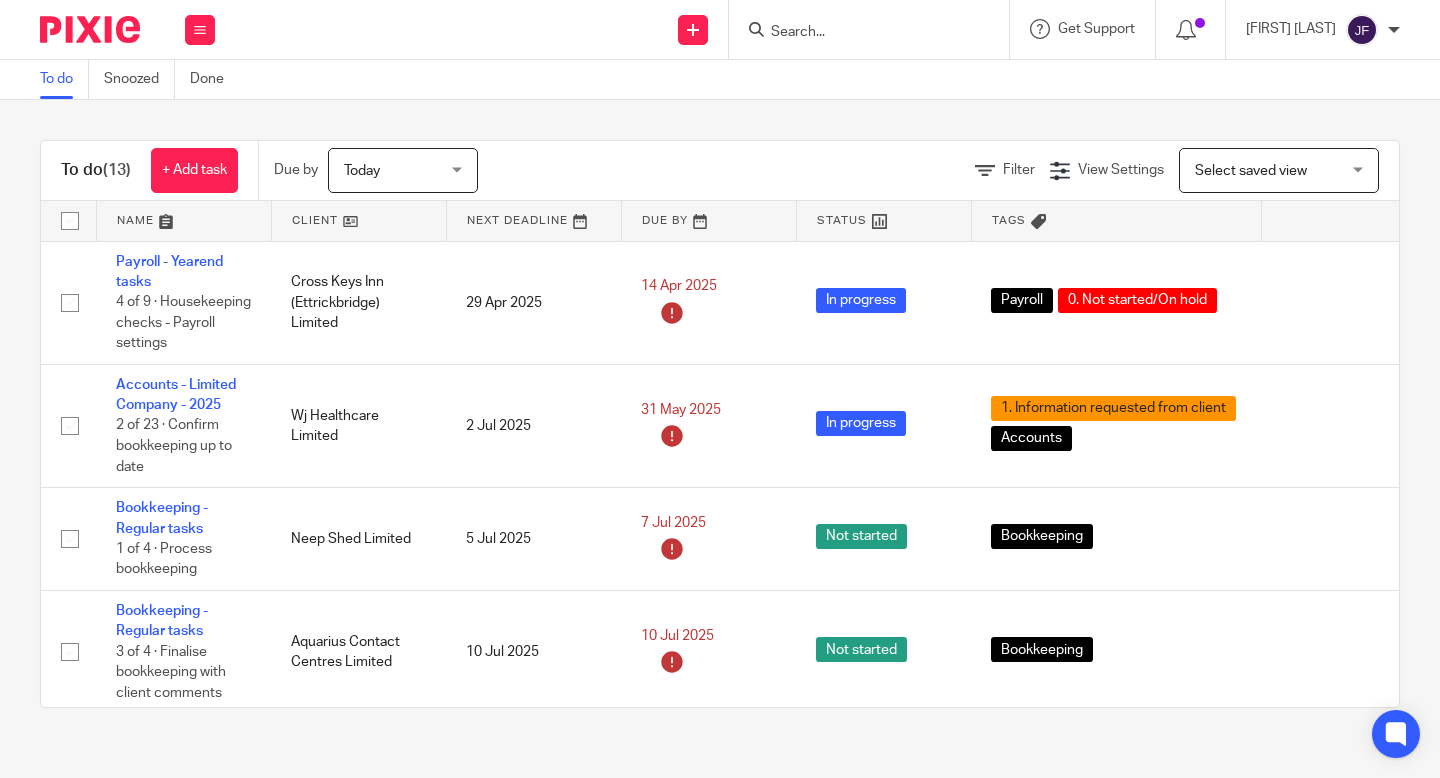 scroll, scrollTop: 0, scrollLeft: 0, axis: both 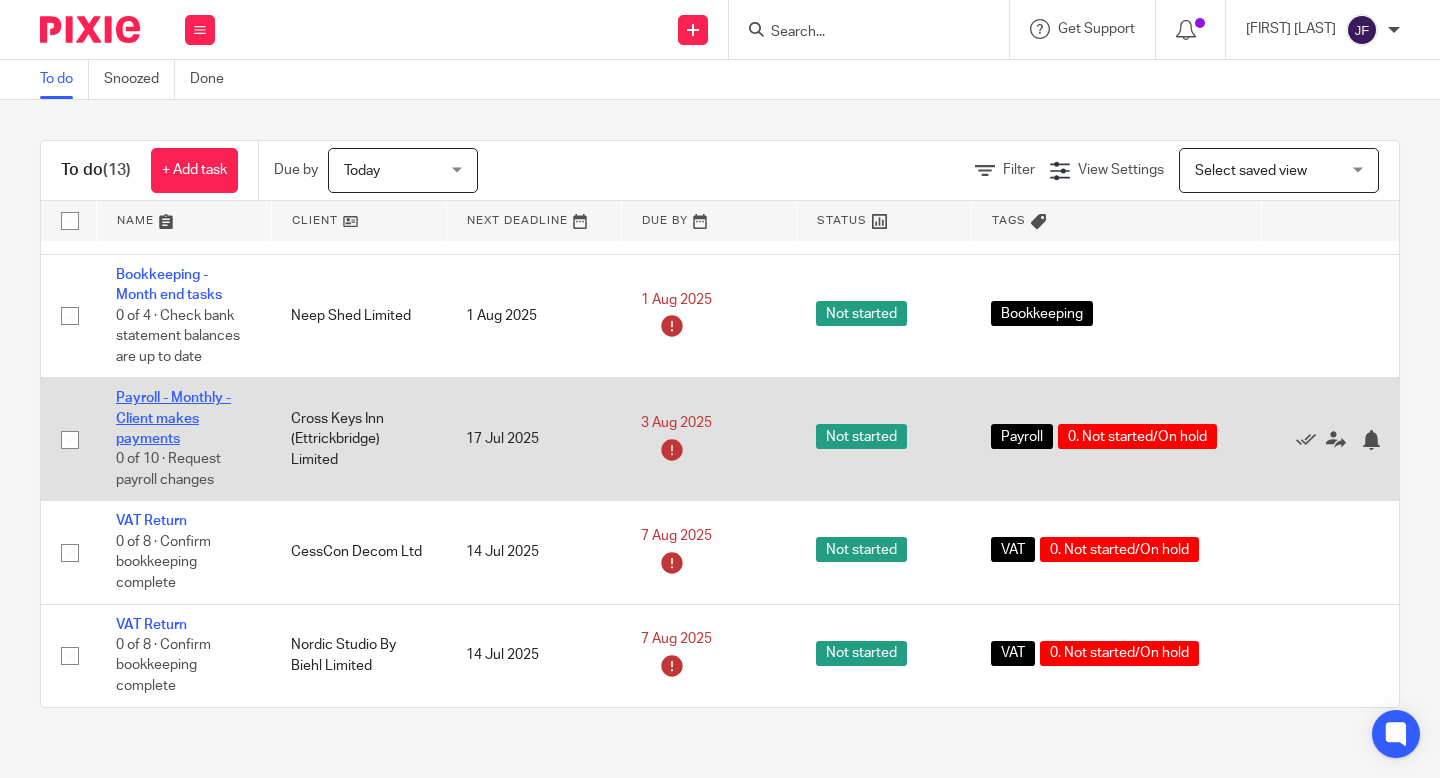 click on "Payroll - Monthly  - Client makes payments" at bounding box center (173, 418) 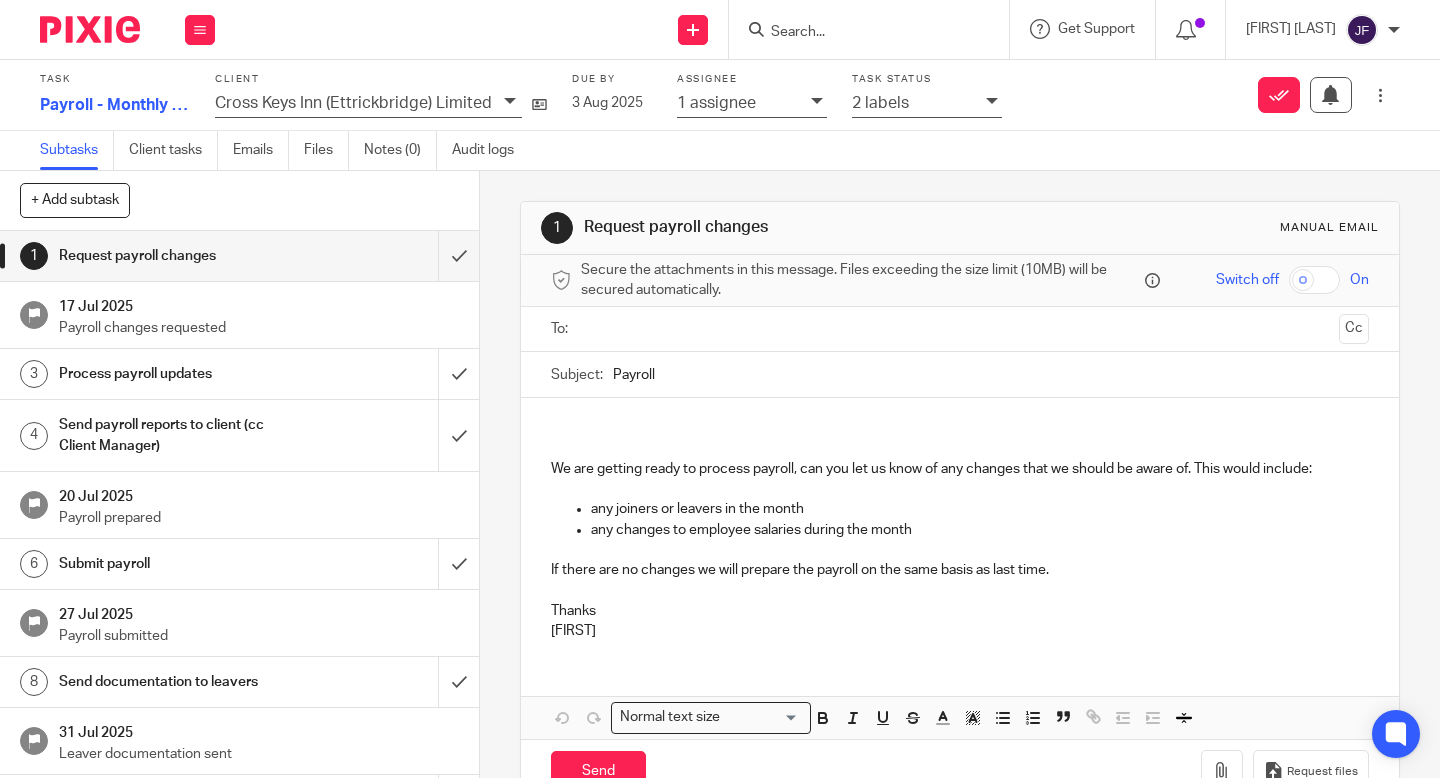 scroll, scrollTop: 0, scrollLeft: 0, axis: both 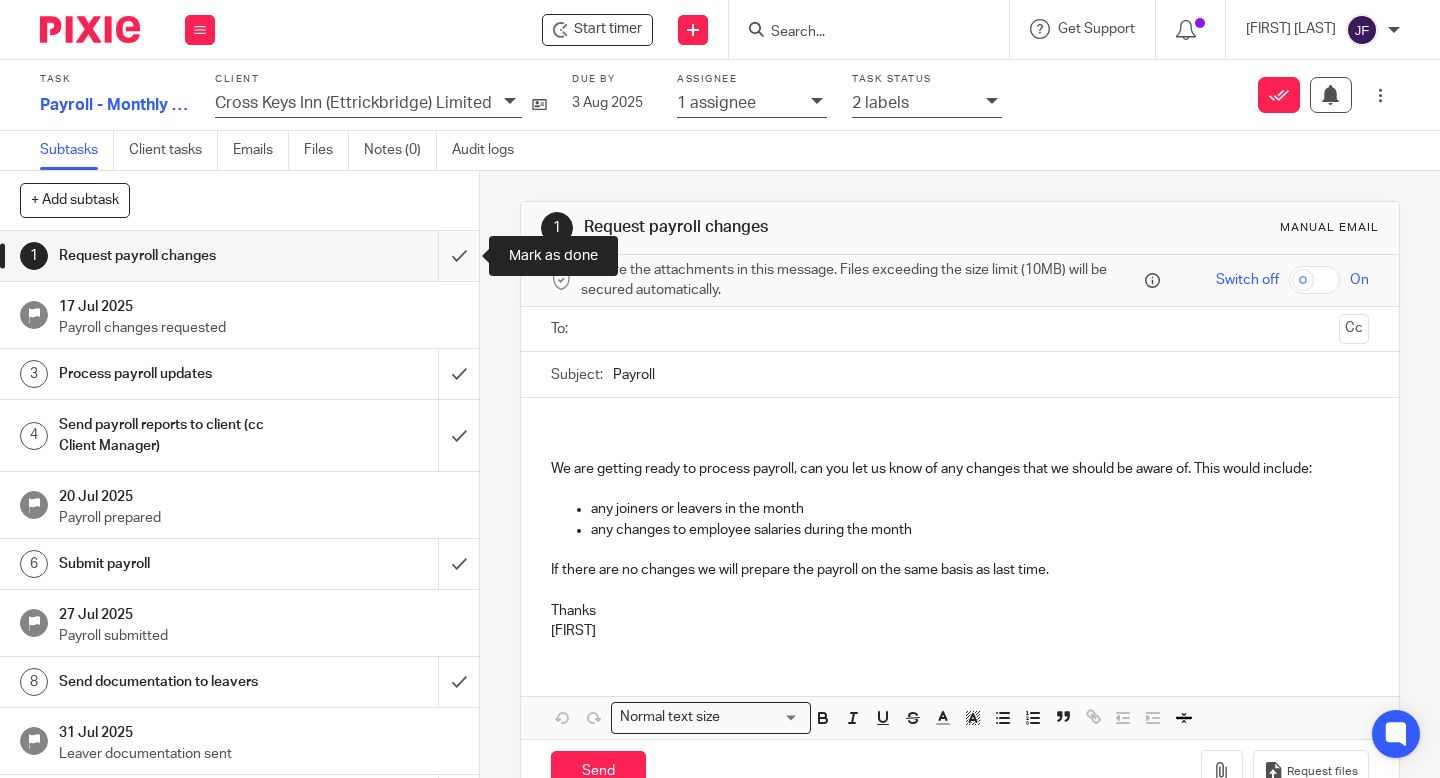 click at bounding box center [239, 256] 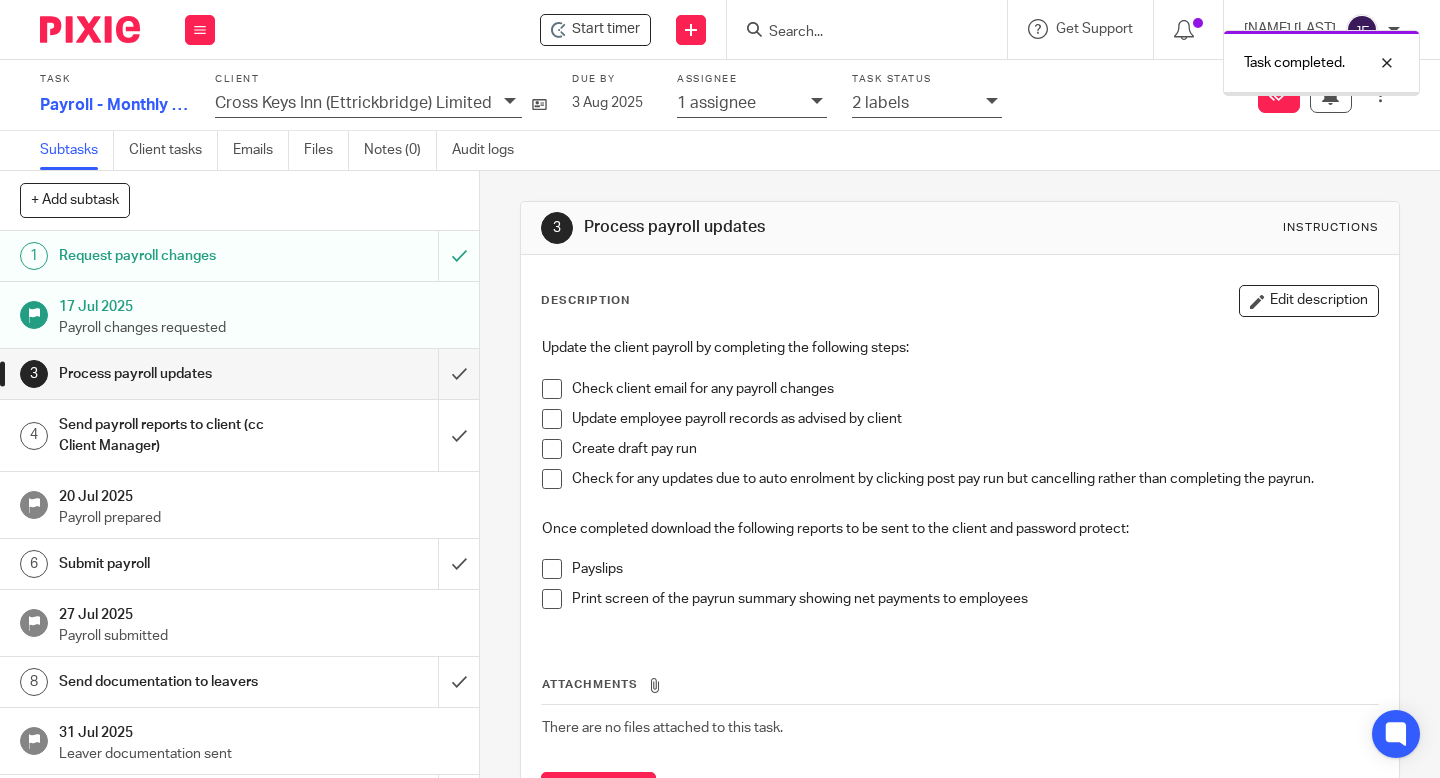 scroll, scrollTop: 0, scrollLeft: 0, axis: both 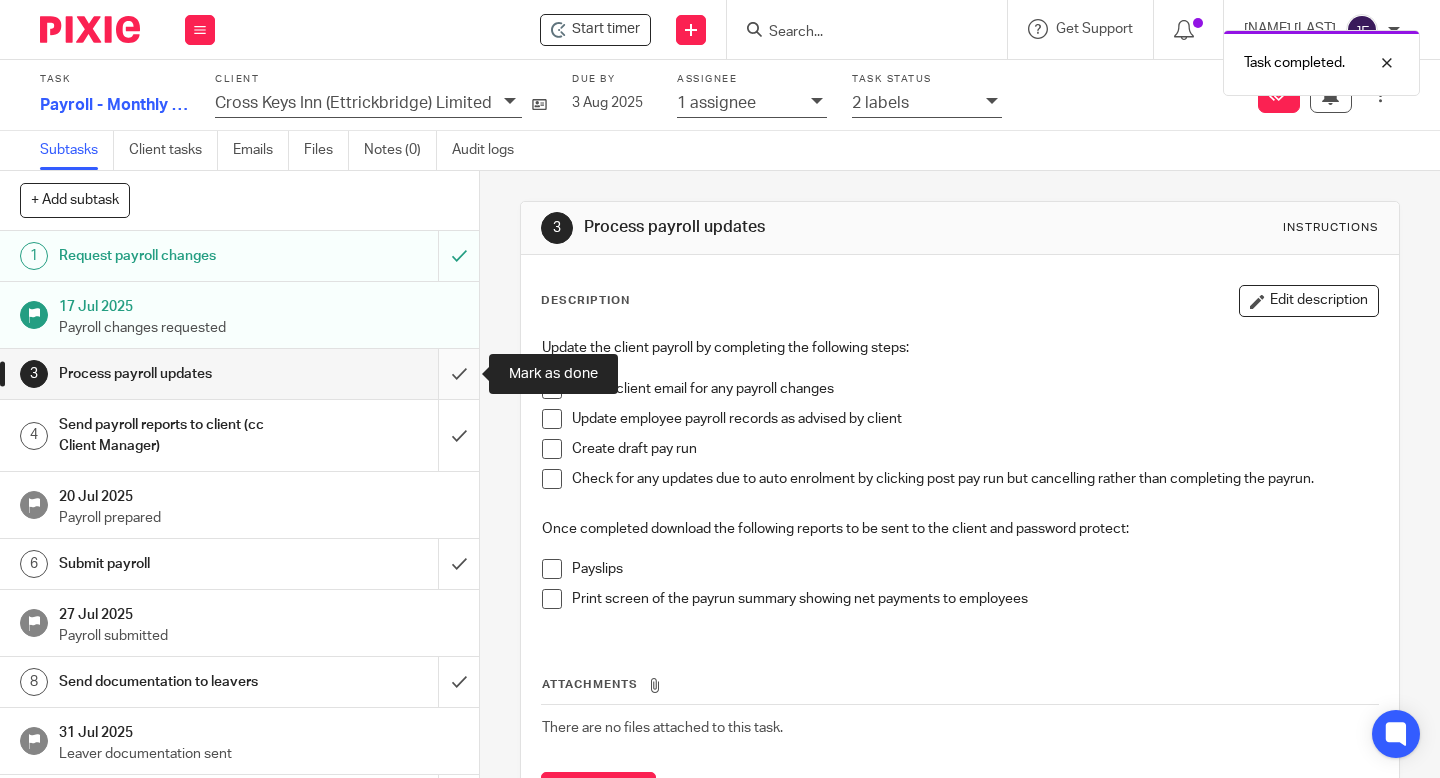 click at bounding box center (239, 374) 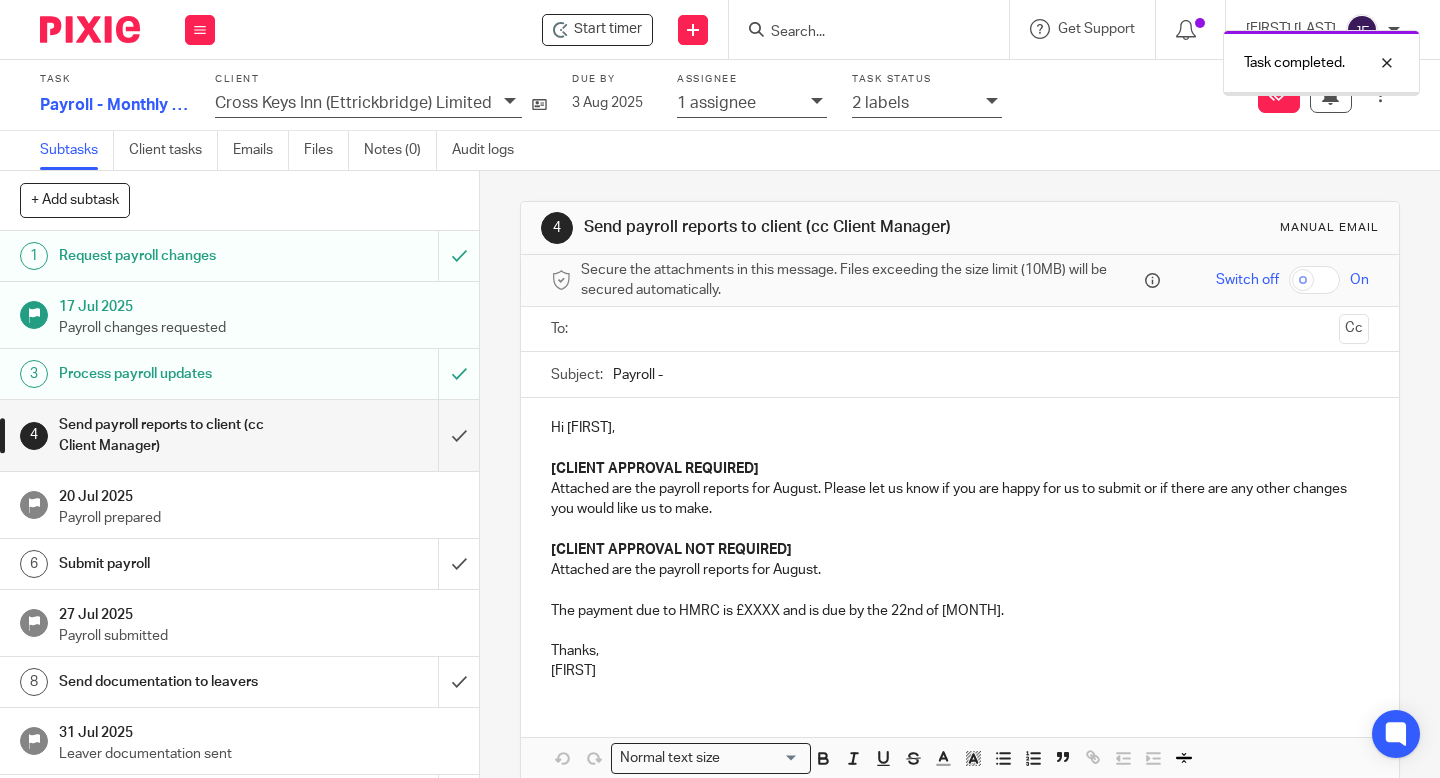 scroll, scrollTop: 0, scrollLeft: 0, axis: both 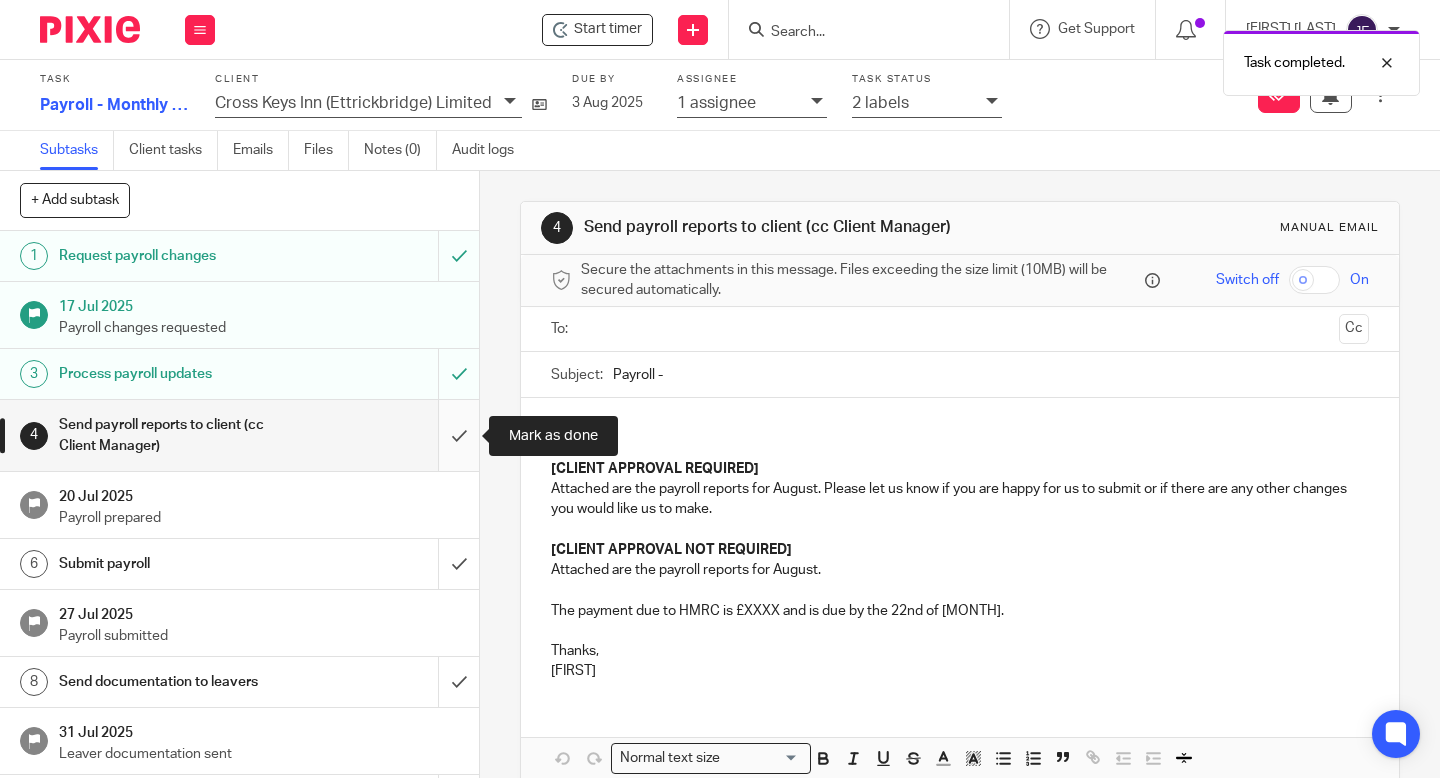 click at bounding box center [239, 435] 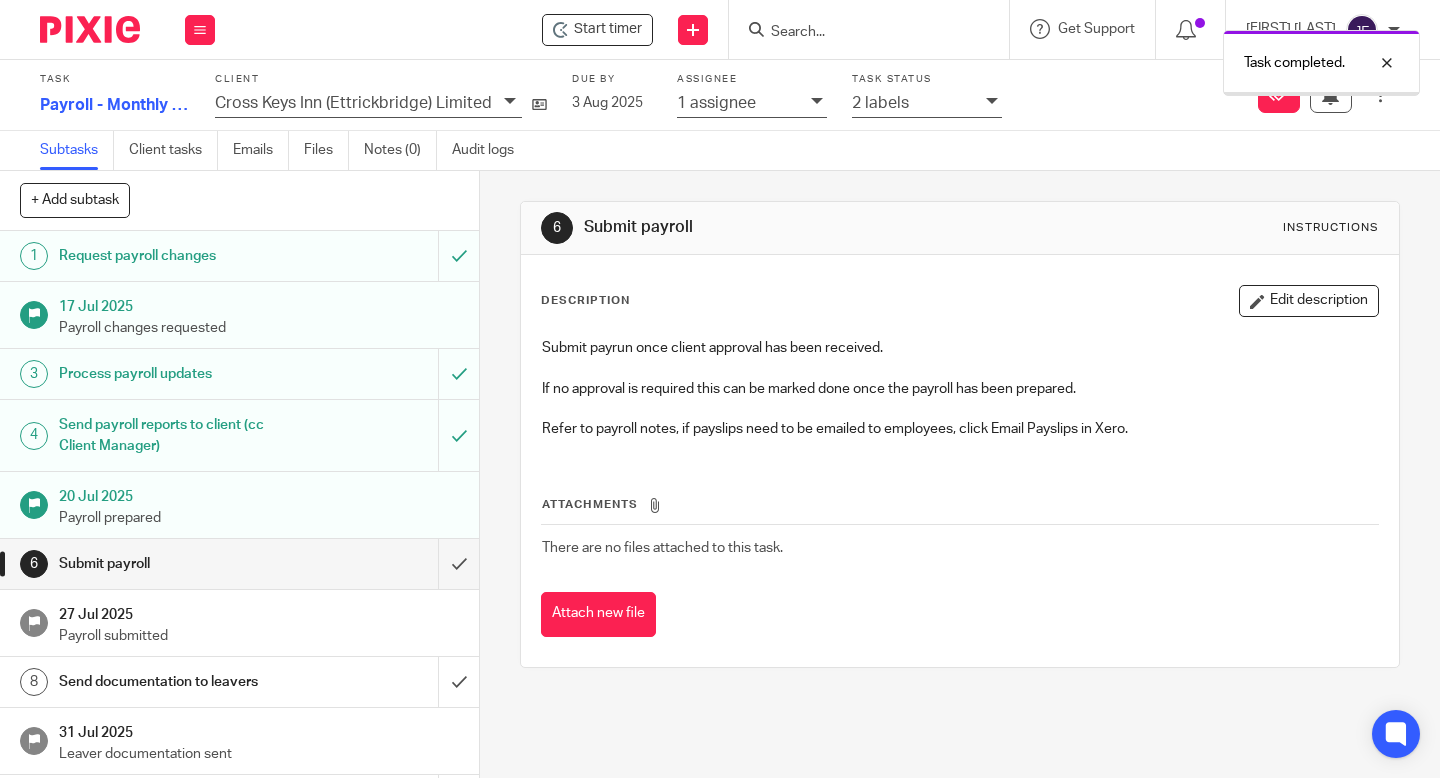 scroll, scrollTop: 0, scrollLeft: 0, axis: both 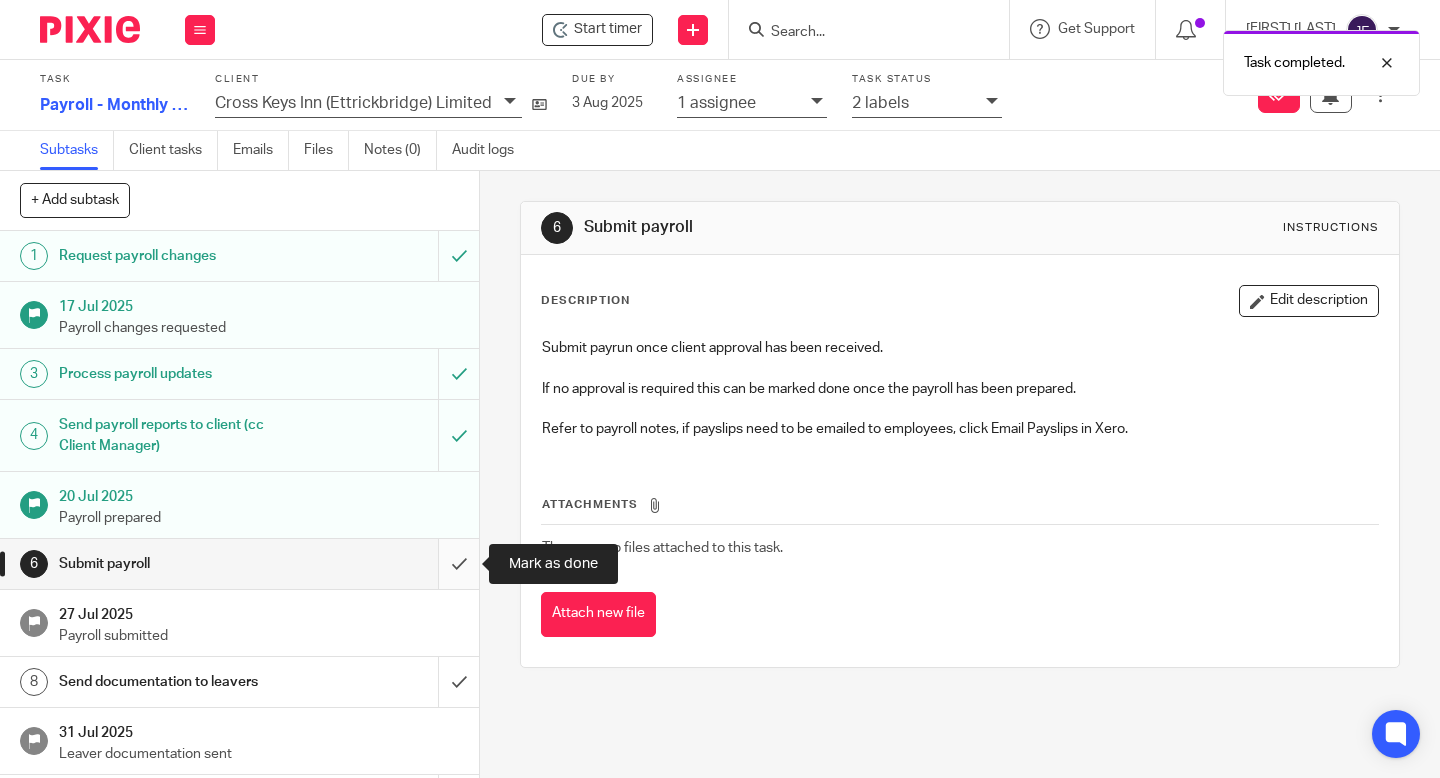click at bounding box center [239, 564] 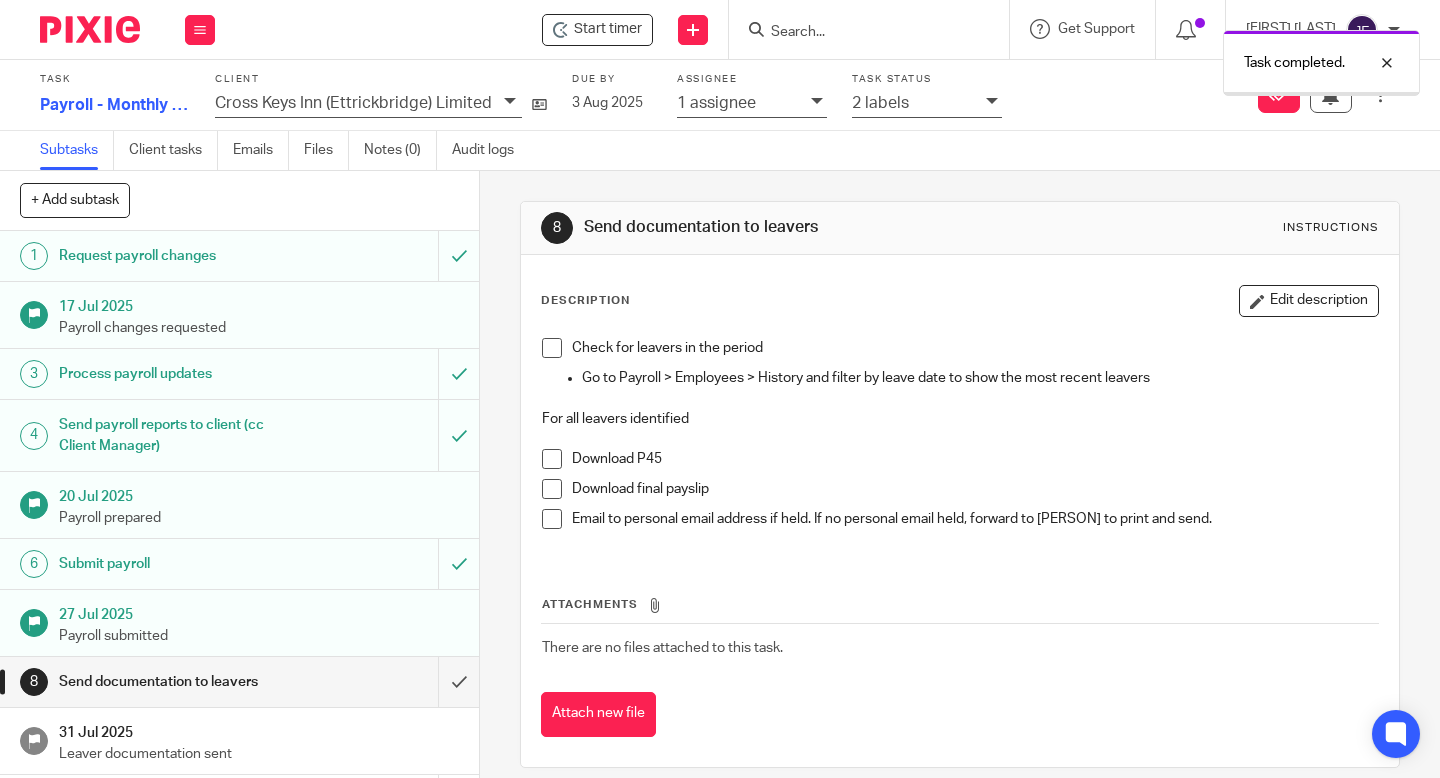 scroll, scrollTop: 0, scrollLeft: 0, axis: both 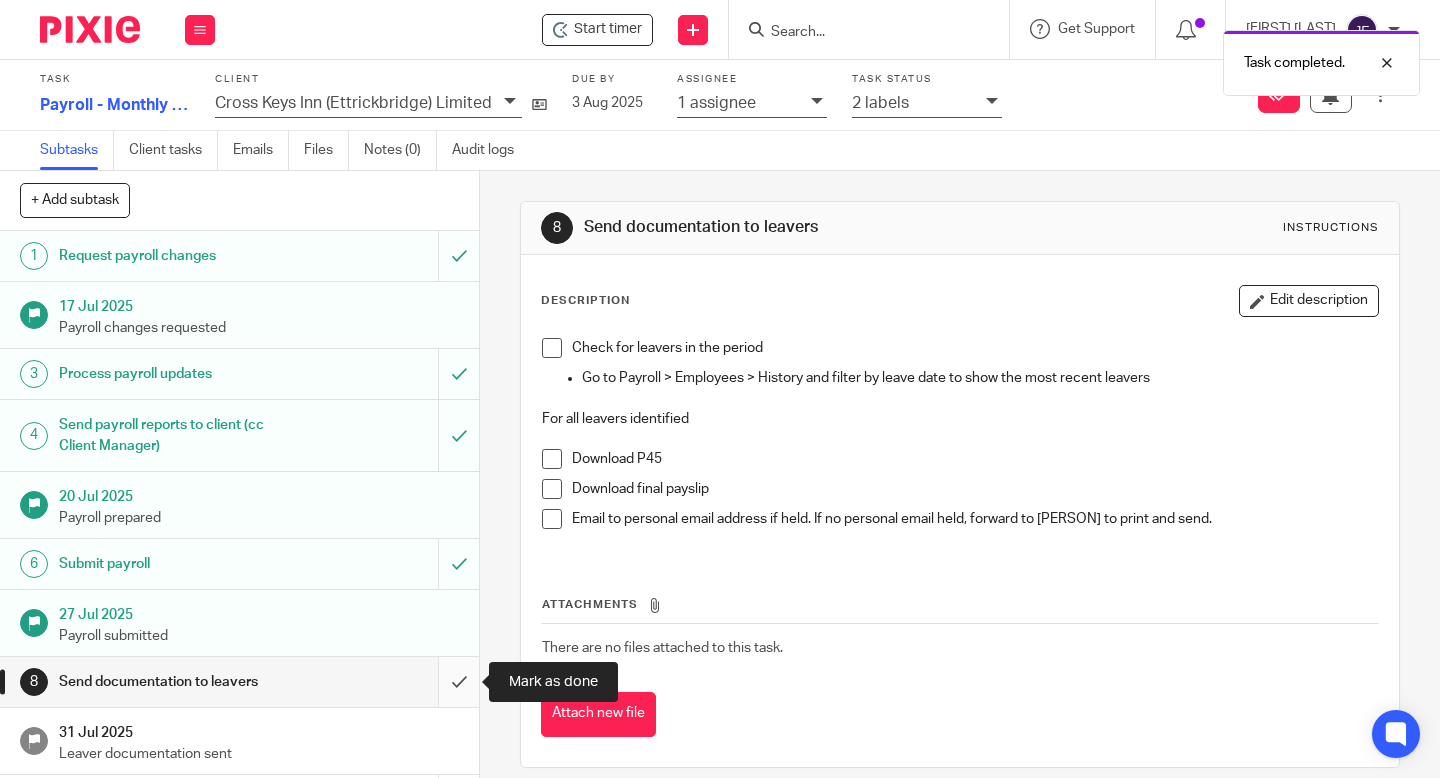 click at bounding box center [239, 682] 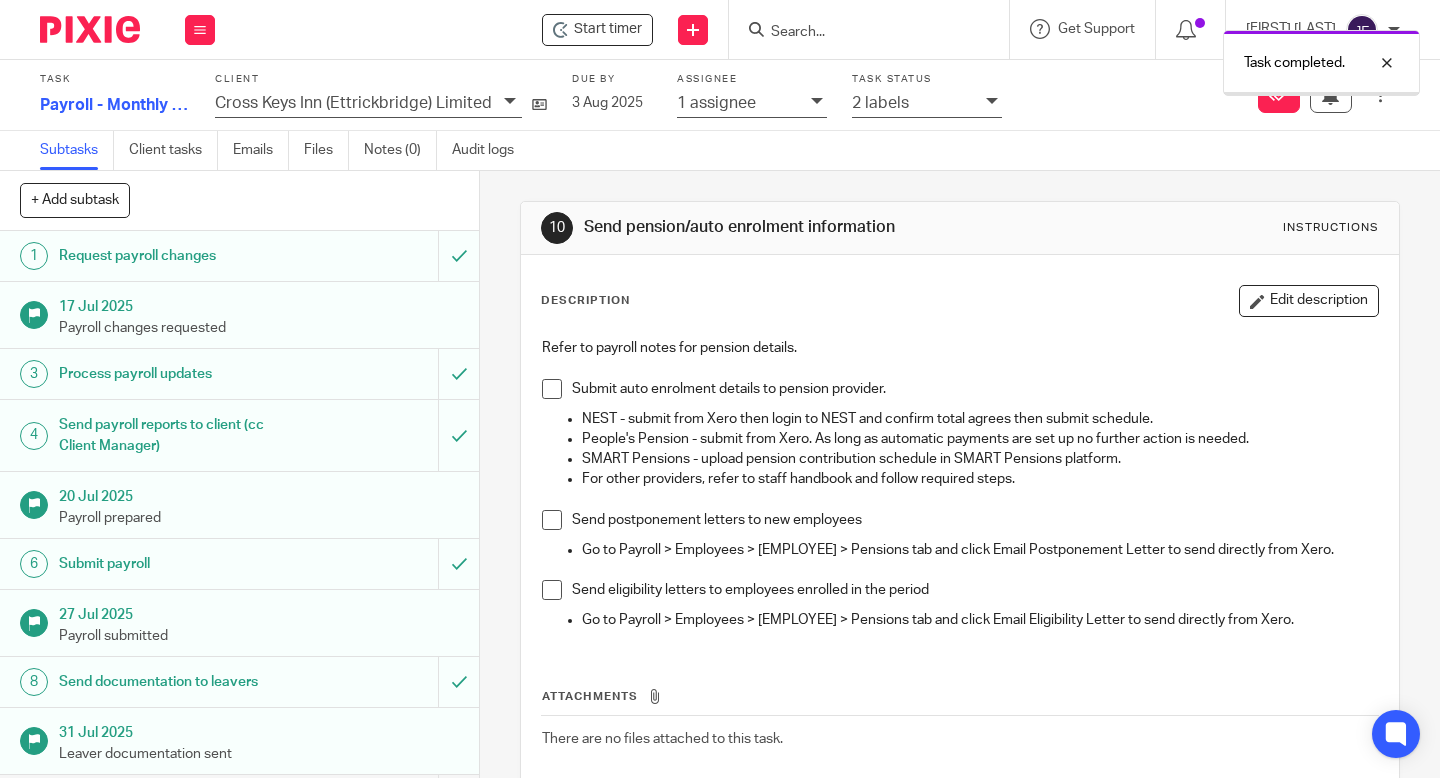 scroll, scrollTop: 0, scrollLeft: 0, axis: both 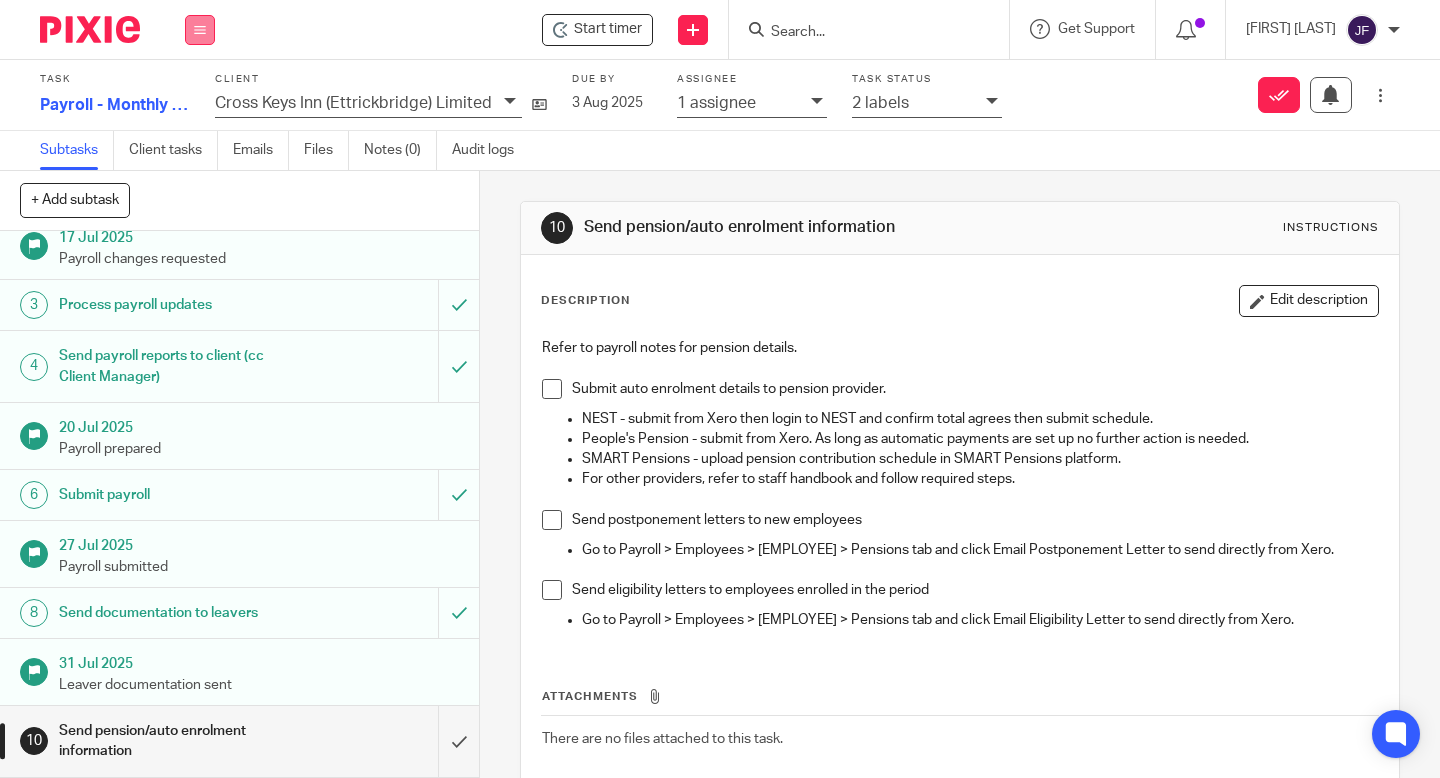 click at bounding box center (200, 30) 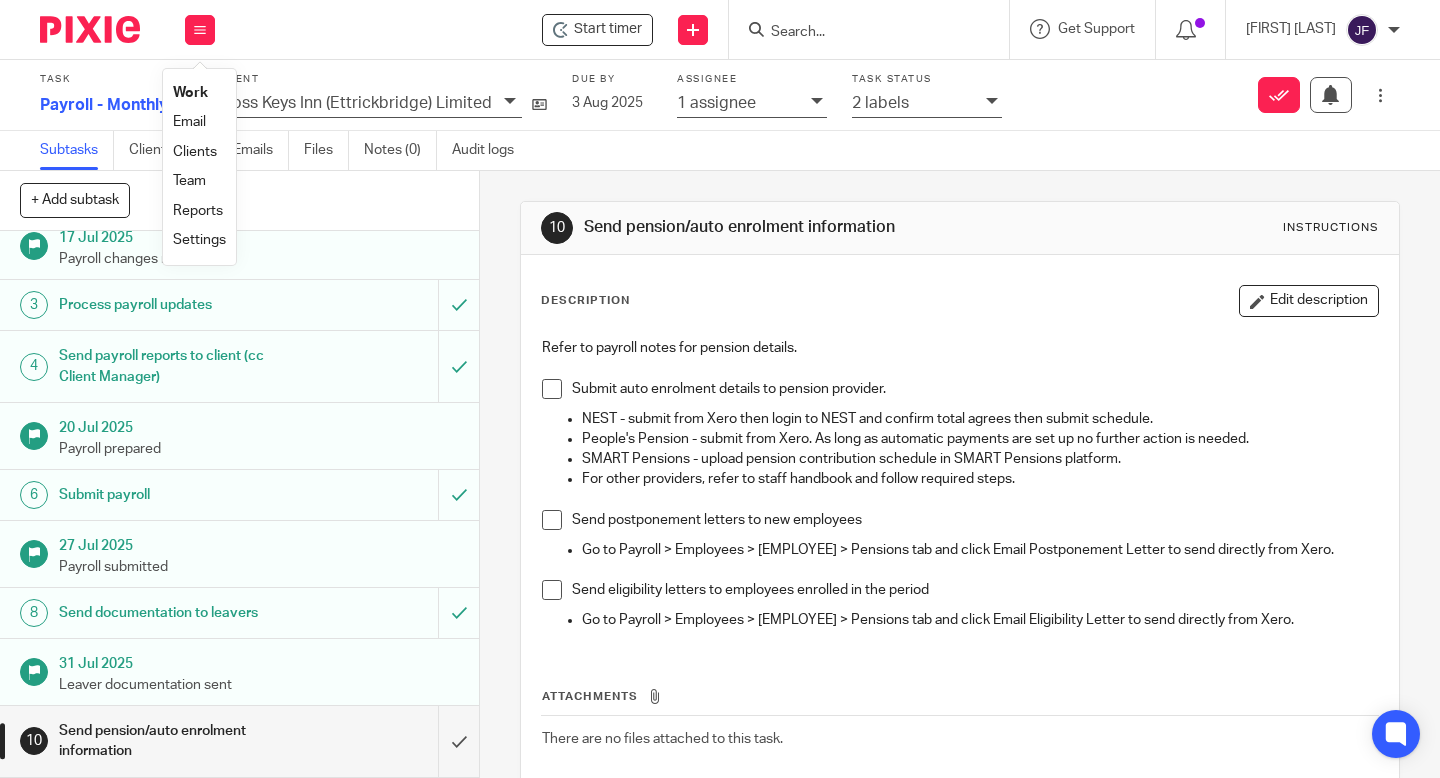 click on "Work" at bounding box center [190, 93] 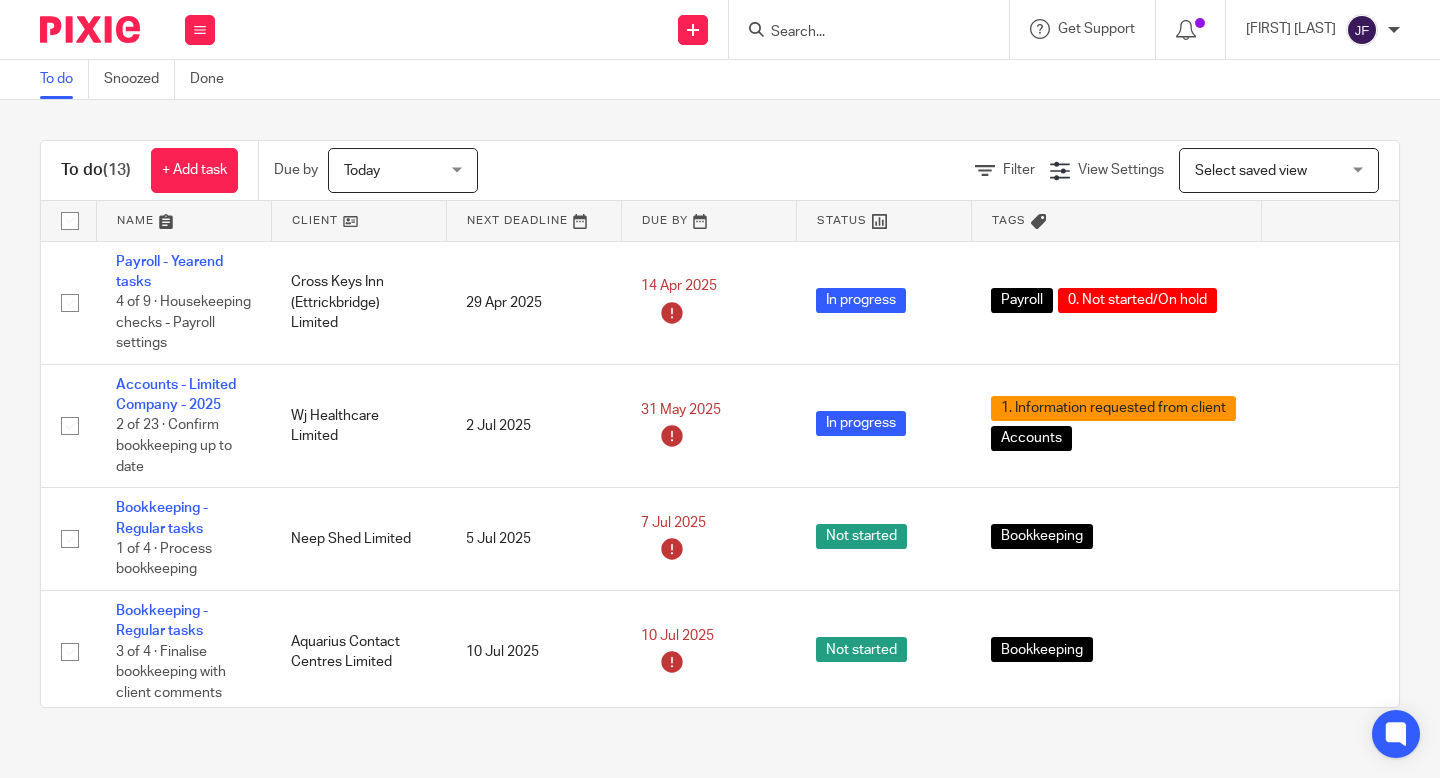 scroll, scrollTop: 0, scrollLeft: 0, axis: both 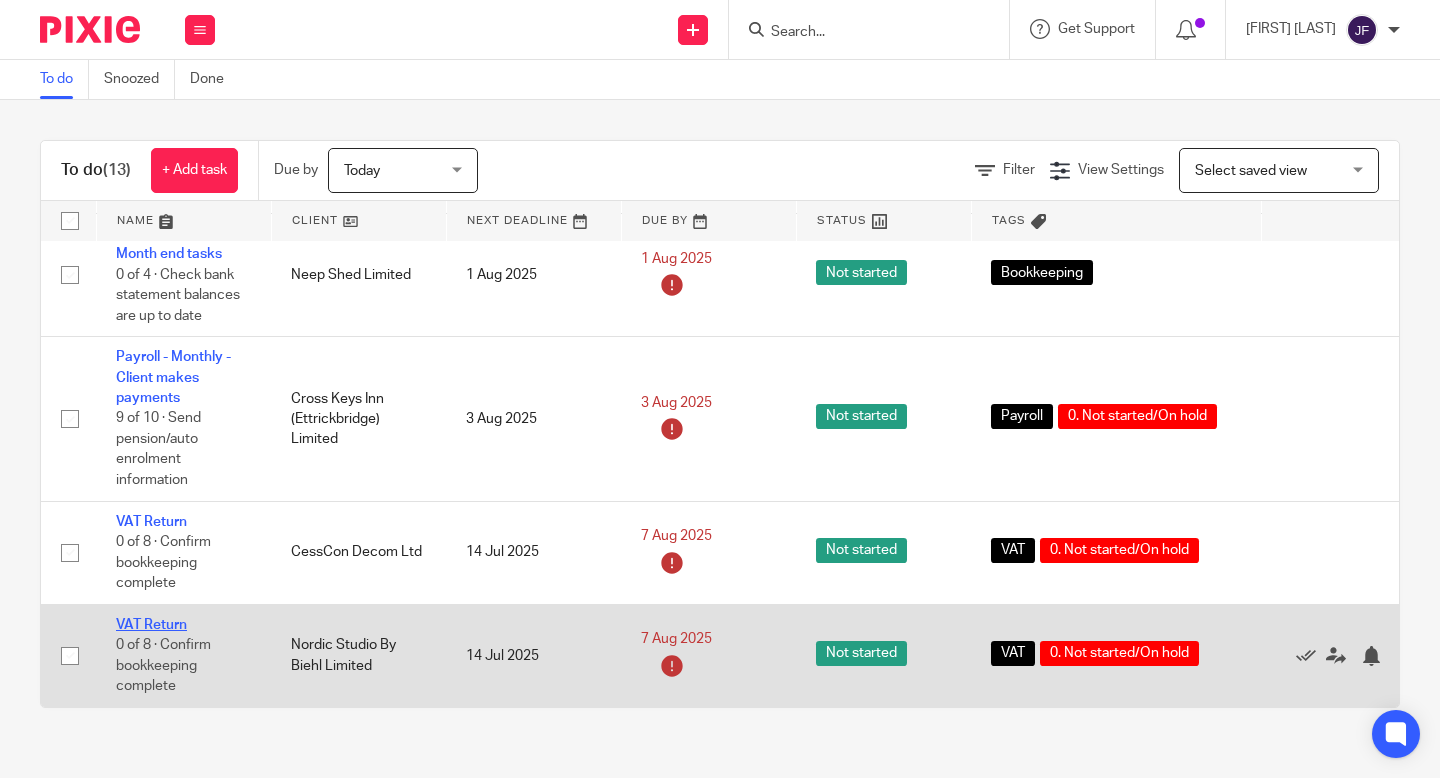 click on "VAT Return" at bounding box center (151, 625) 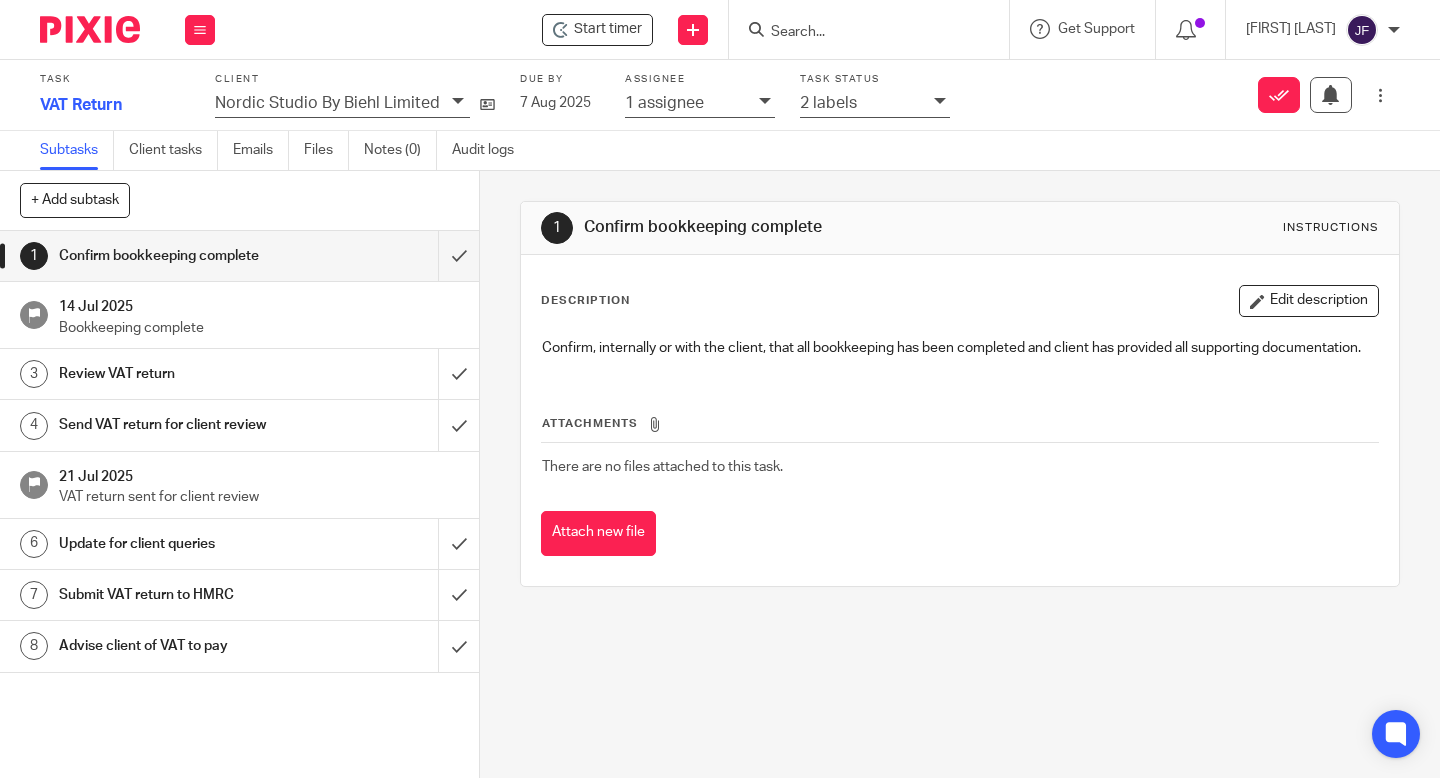 scroll, scrollTop: 0, scrollLeft: 0, axis: both 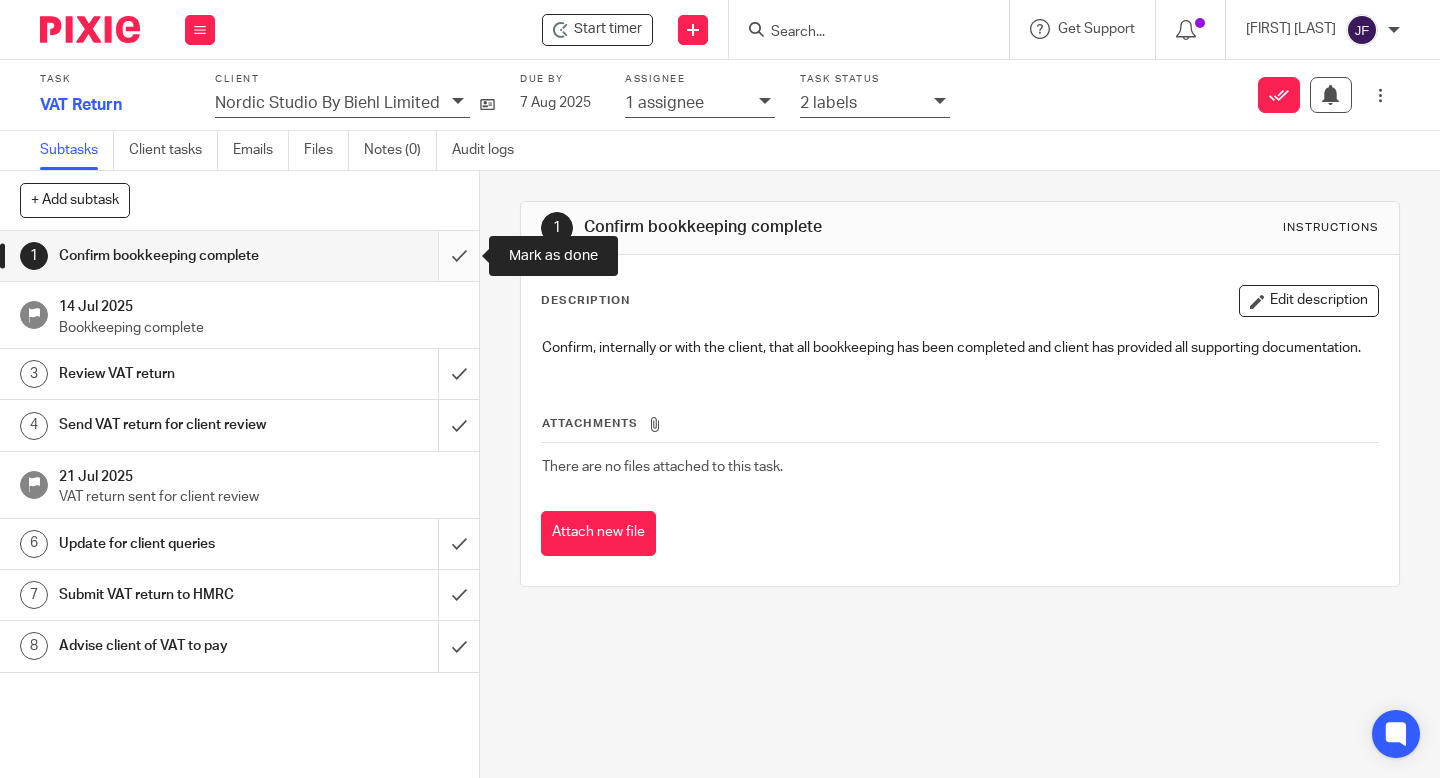 click at bounding box center [239, 256] 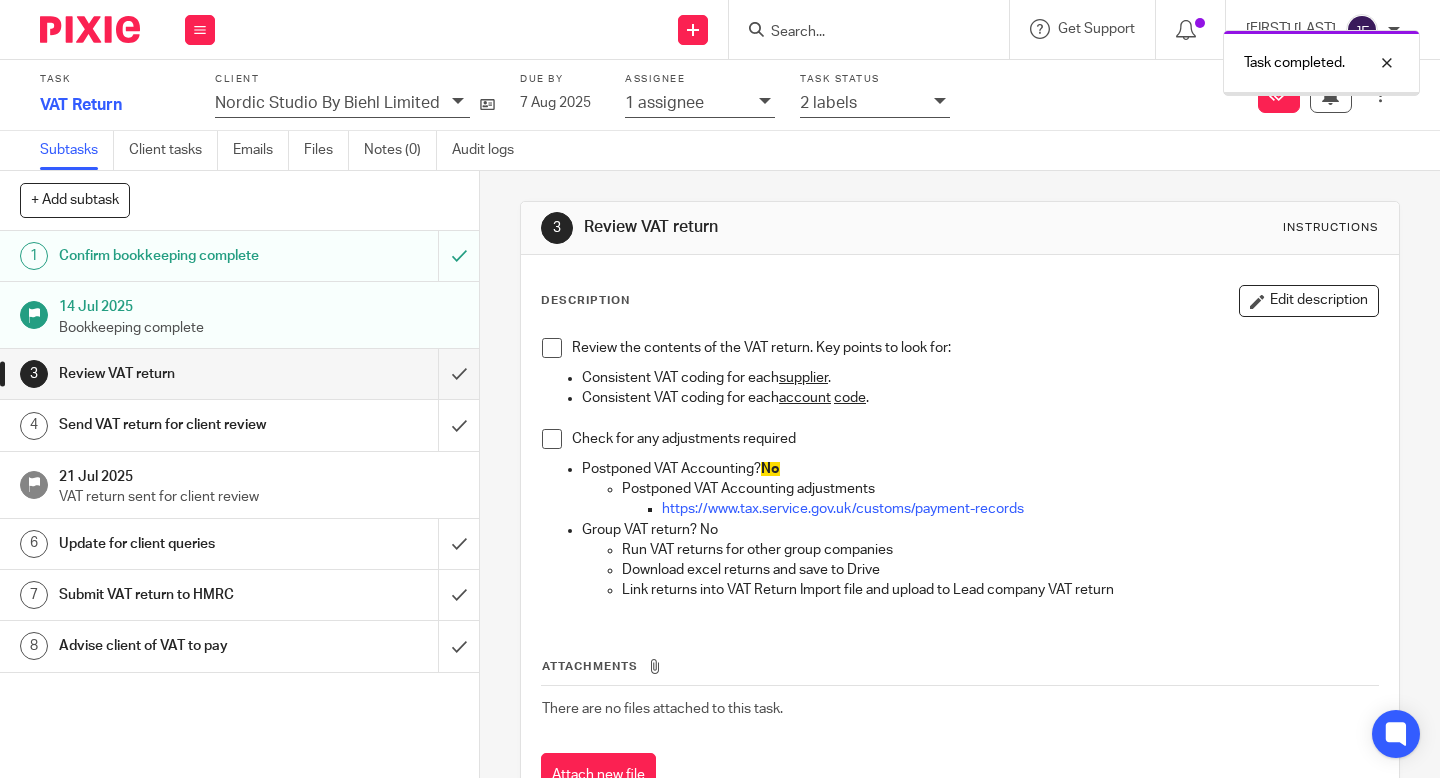 scroll, scrollTop: 0, scrollLeft: 0, axis: both 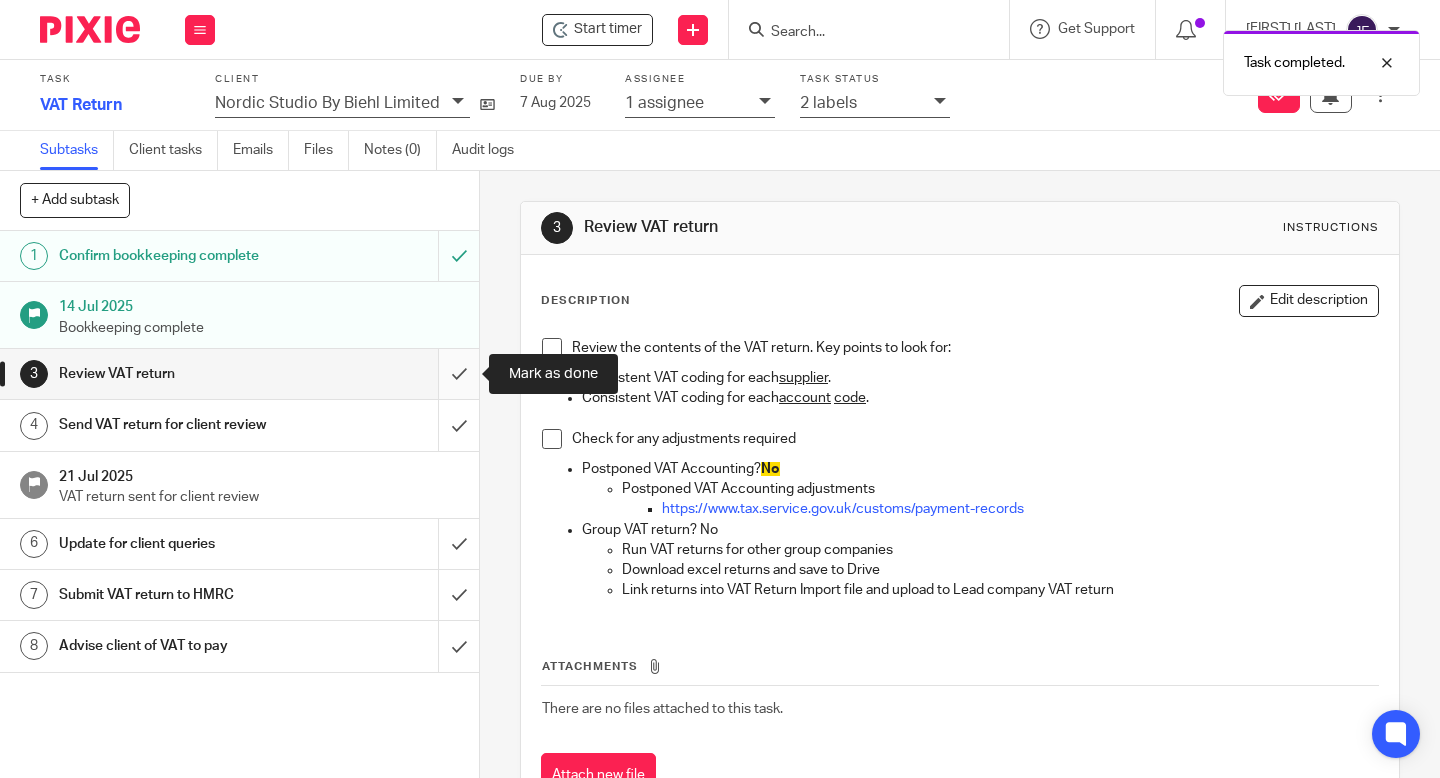 click at bounding box center [239, 374] 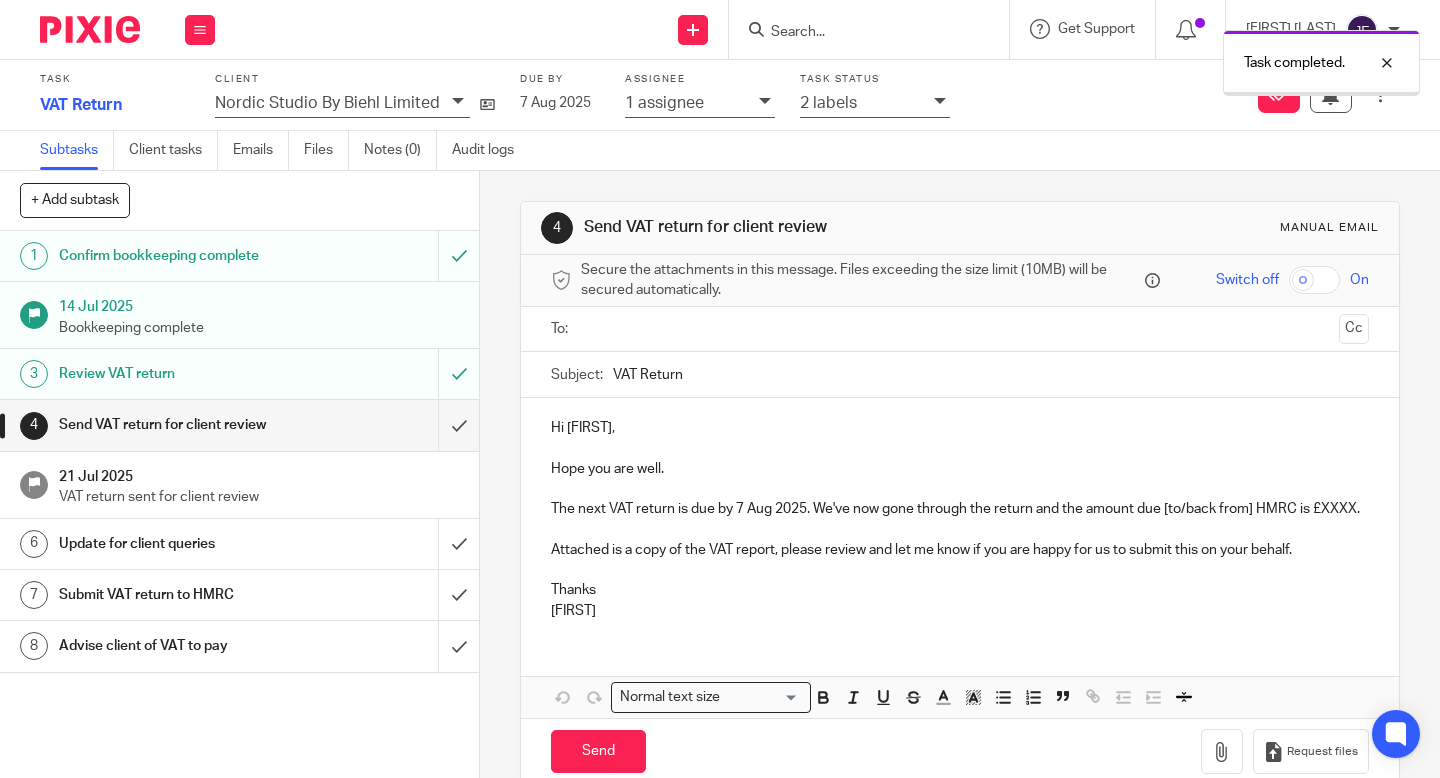 scroll, scrollTop: 0, scrollLeft: 0, axis: both 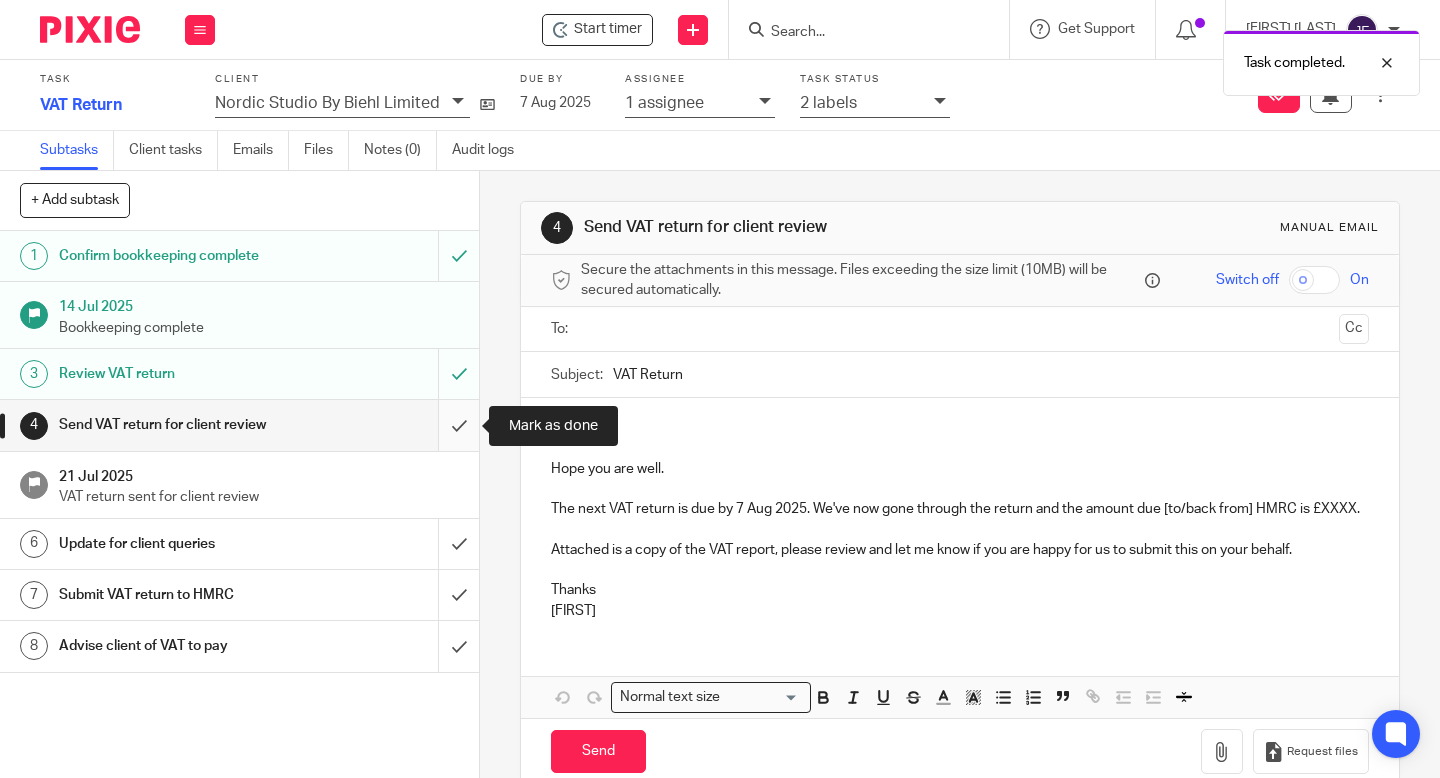 click at bounding box center (239, 425) 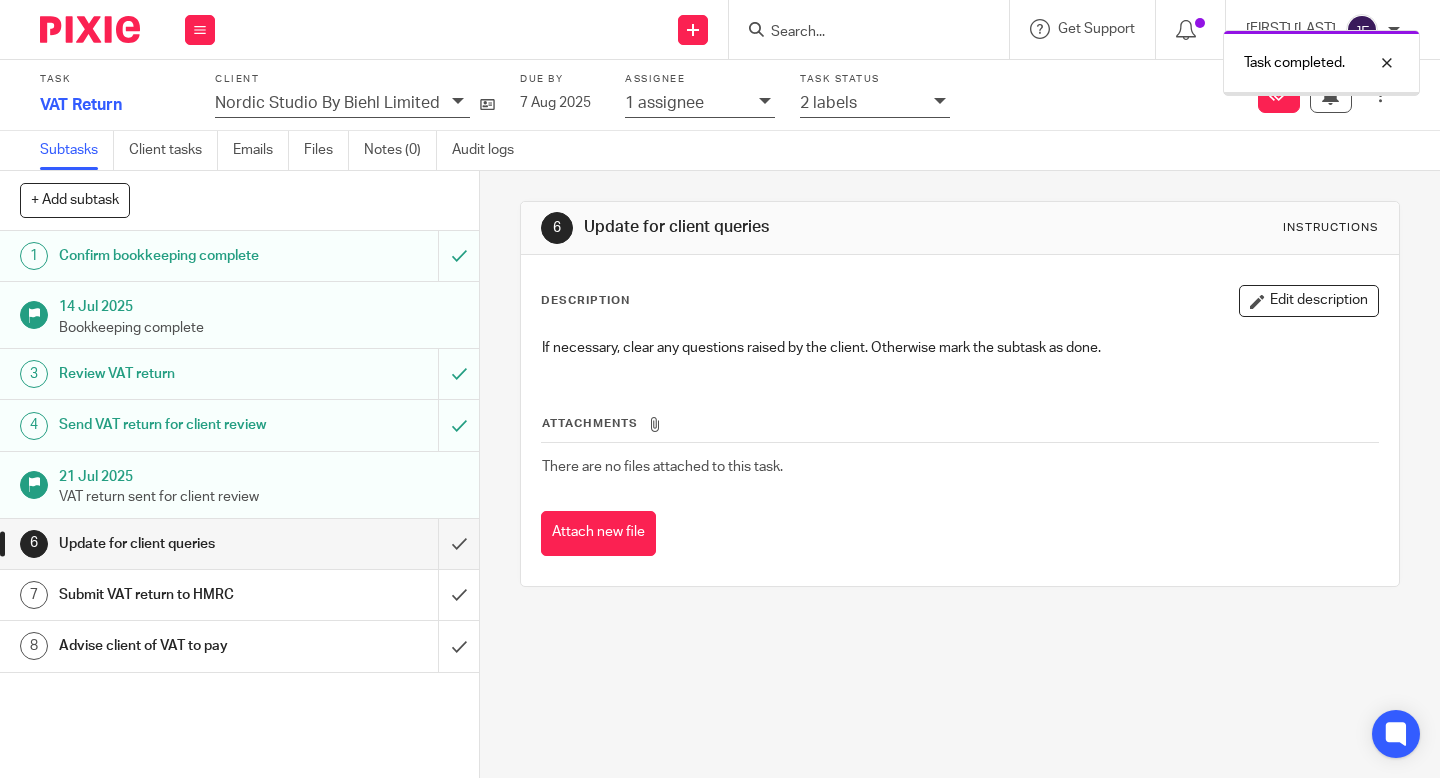 scroll, scrollTop: 0, scrollLeft: 0, axis: both 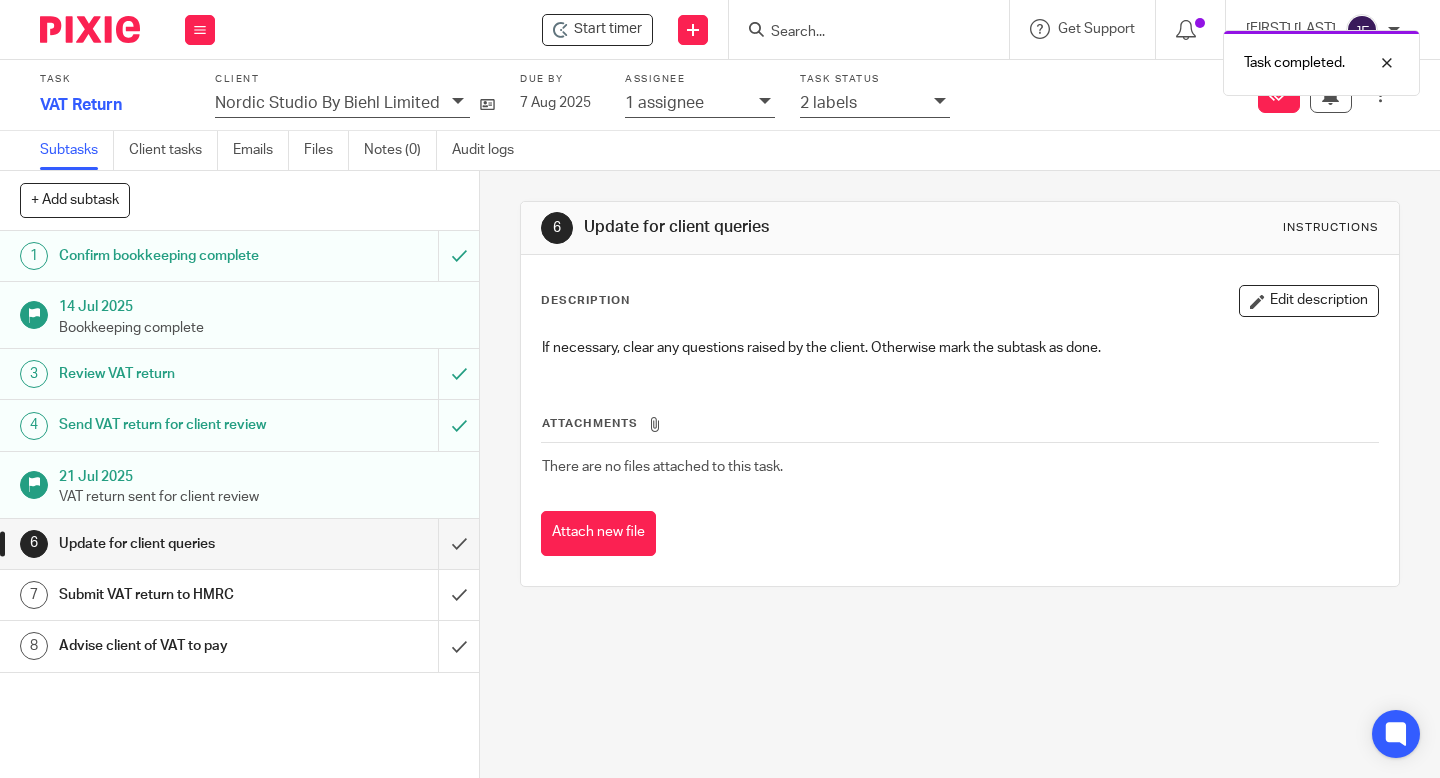 click at bounding box center [458, 101] 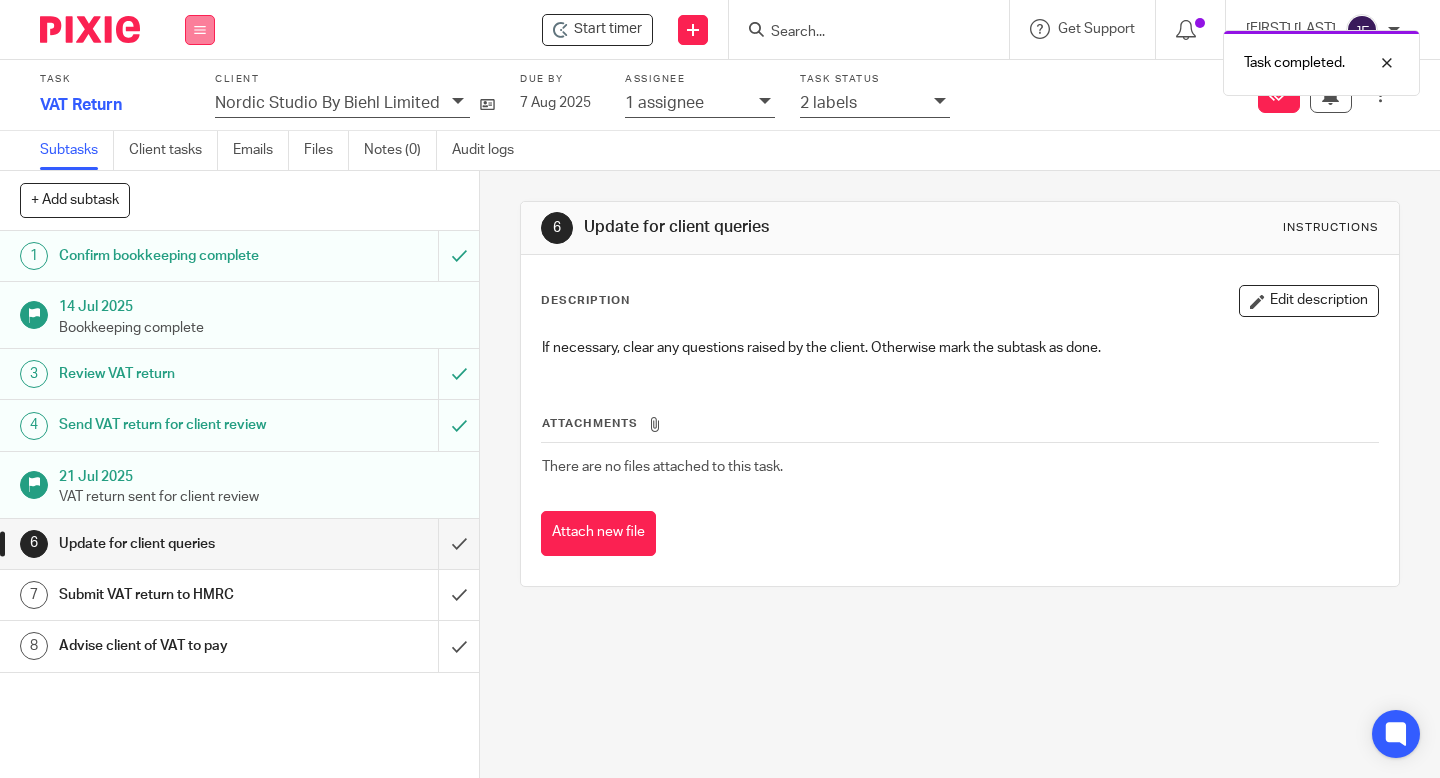 click at bounding box center (200, 30) 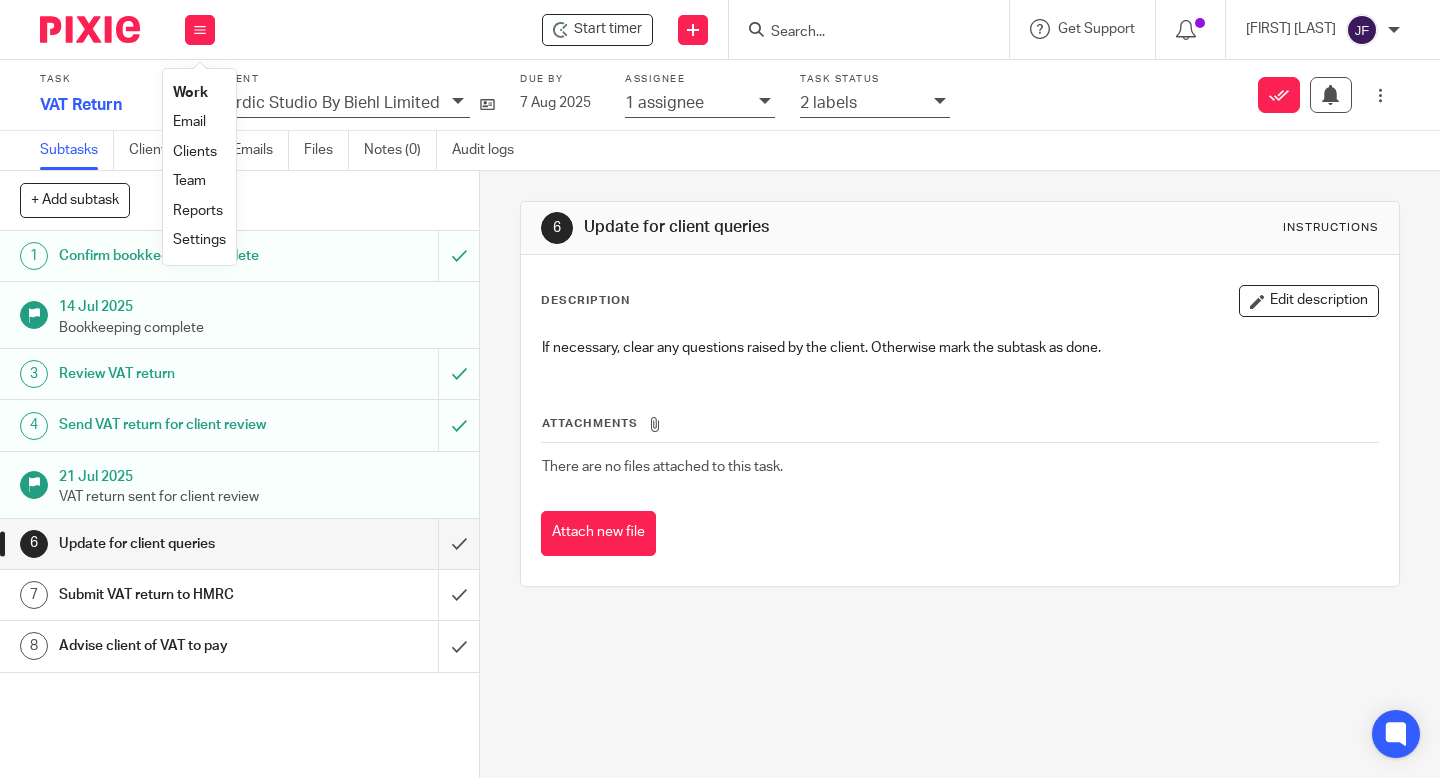 click on "Work" at bounding box center (190, 93) 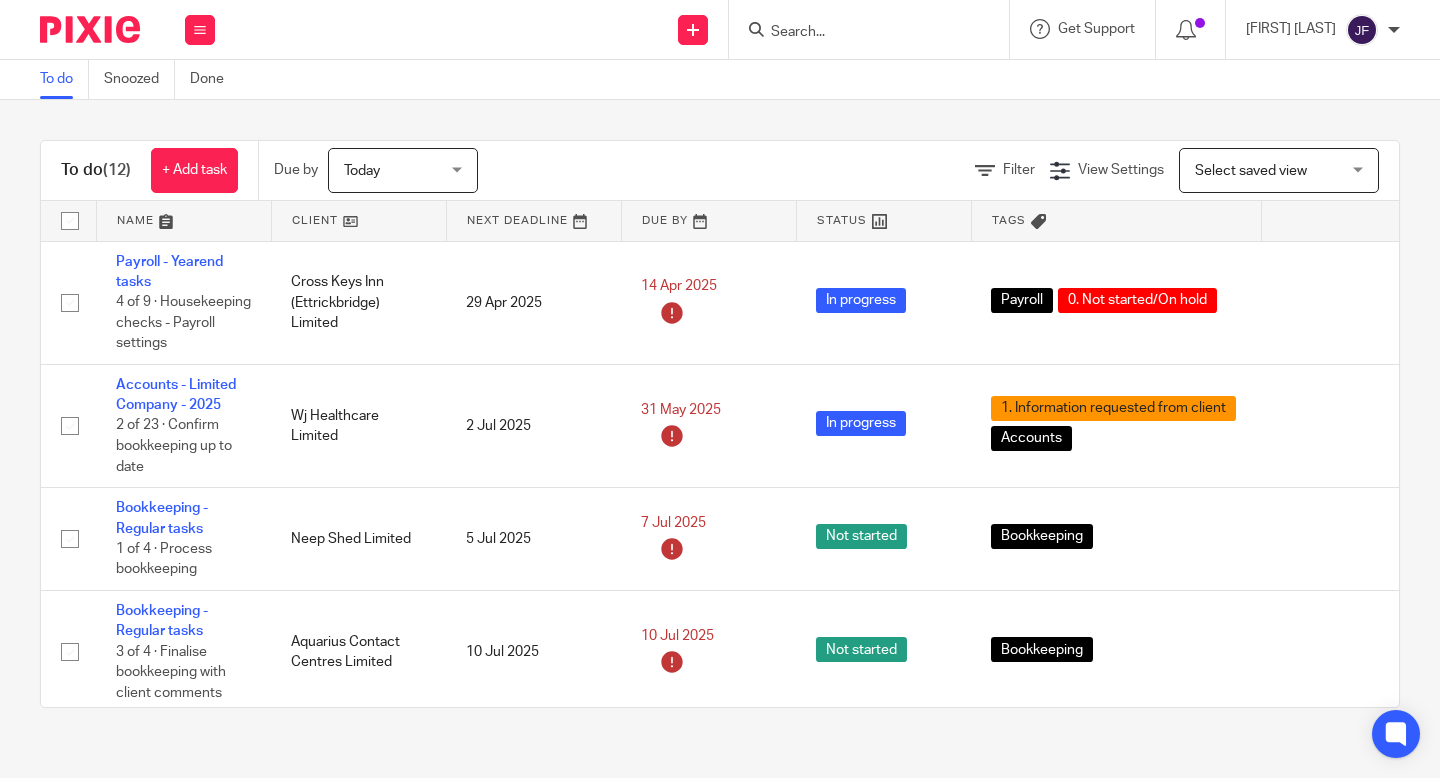 scroll, scrollTop: 0, scrollLeft: 0, axis: both 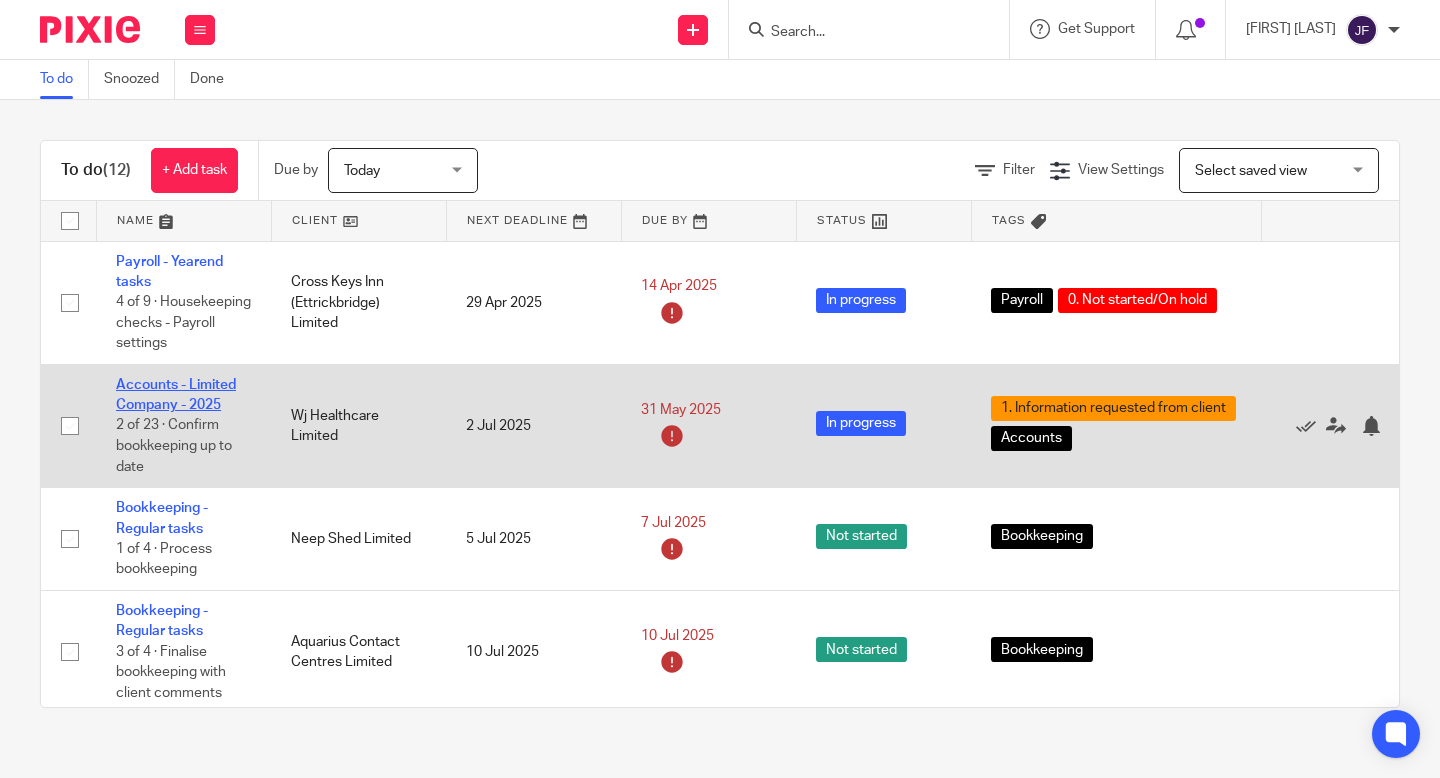 click on "Accounts - Limited Company - 2025" at bounding box center [176, 395] 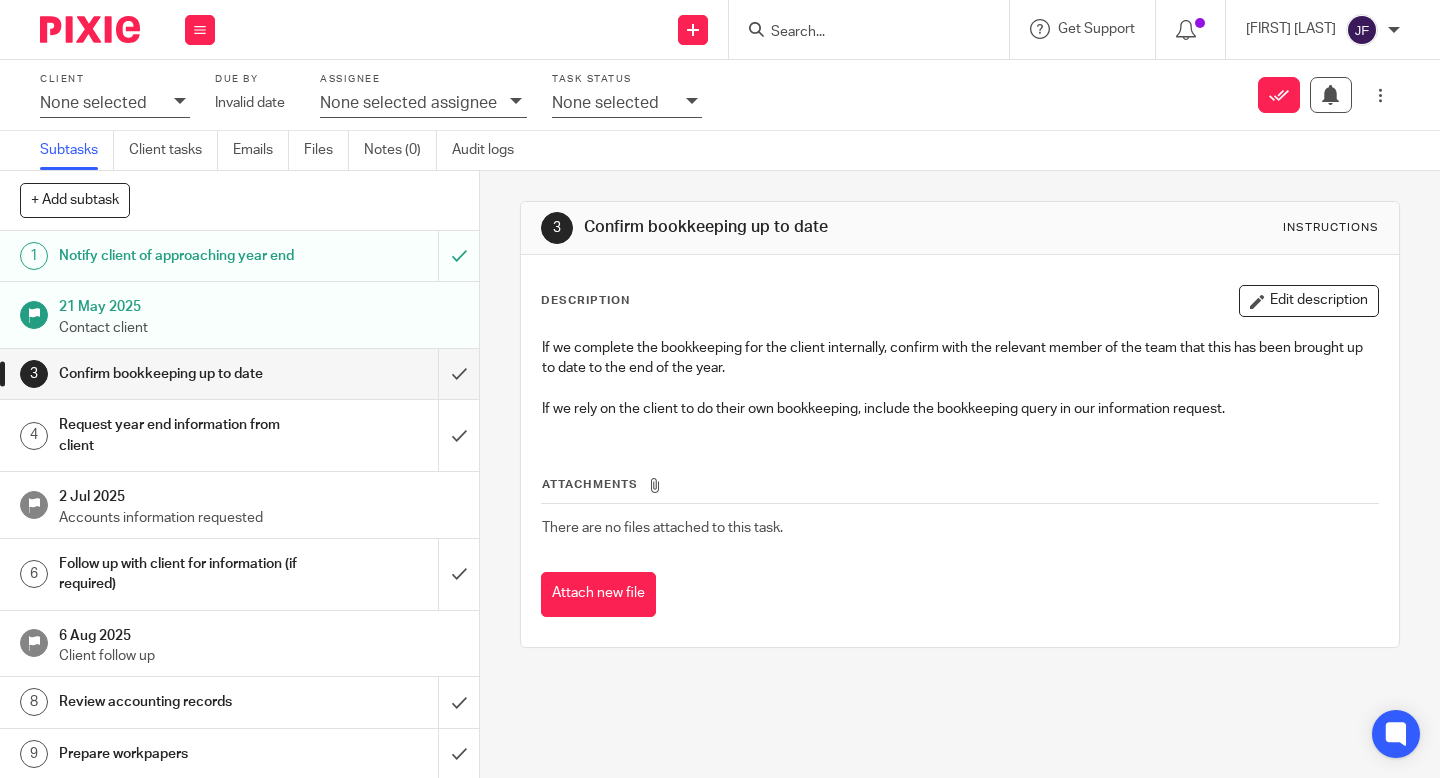 scroll, scrollTop: 0, scrollLeft: 0, axis: both 